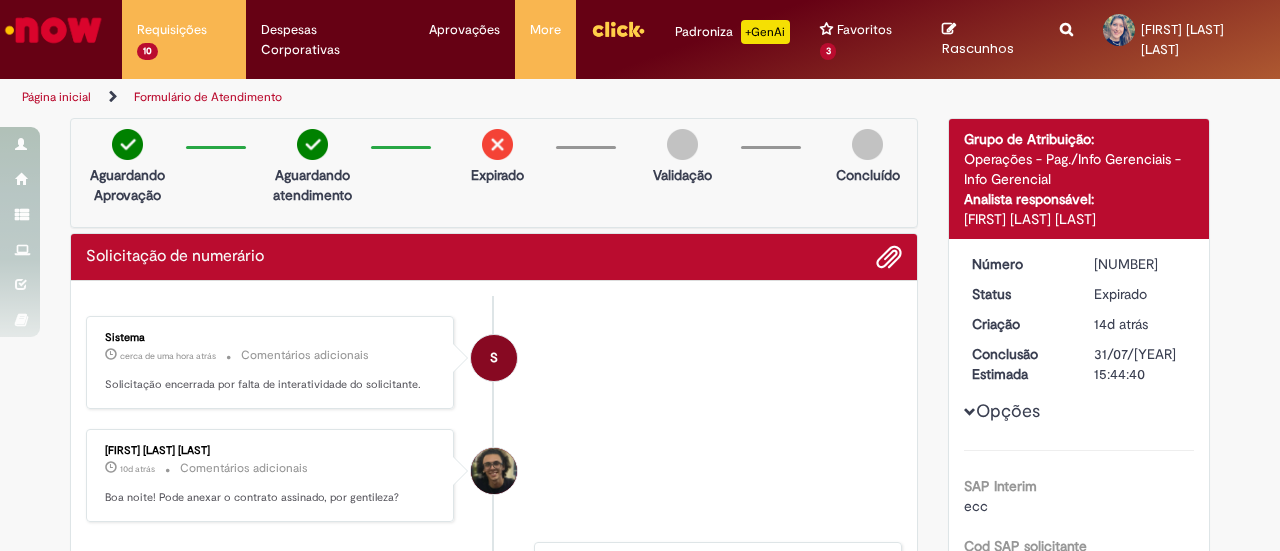 scroll, scrollTop: 0, scrollLeft: 0, axis: both 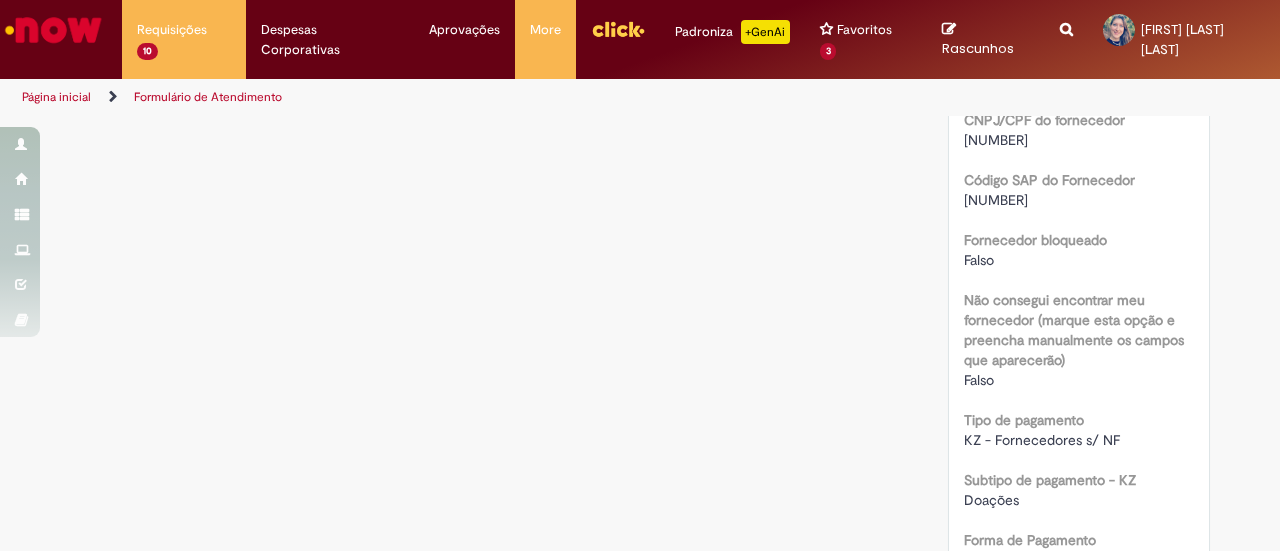 drag, startPoint x: 829, startPoint y: 1, endPoint x: 453, endPoint y: 277, distance: 466.4247 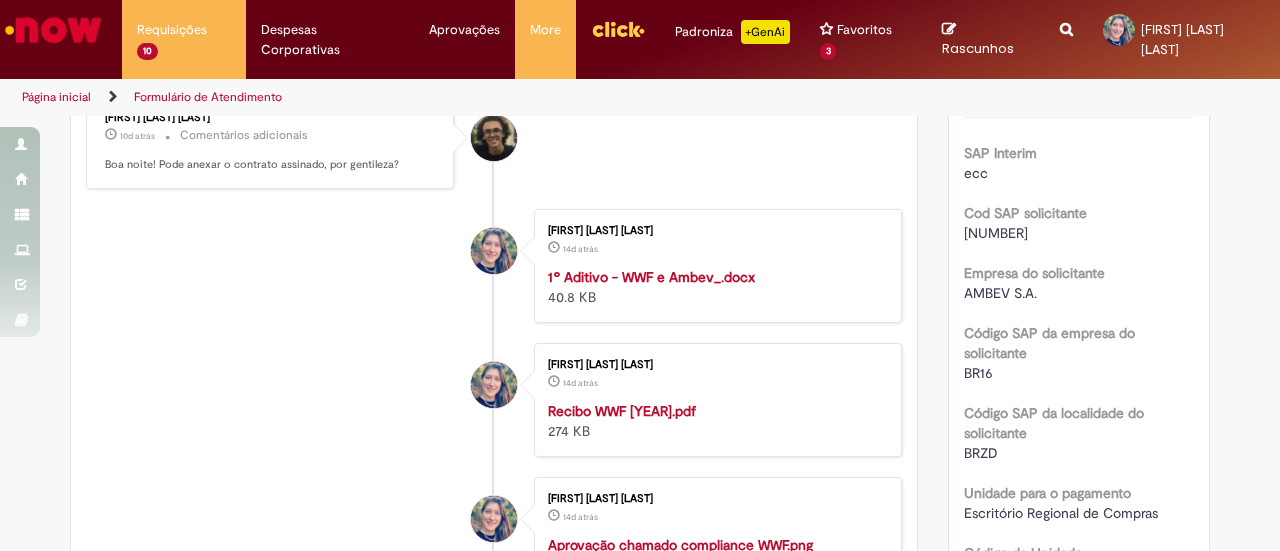 scroll, scrollTop: 0, scrollLeft: 0, axis: both 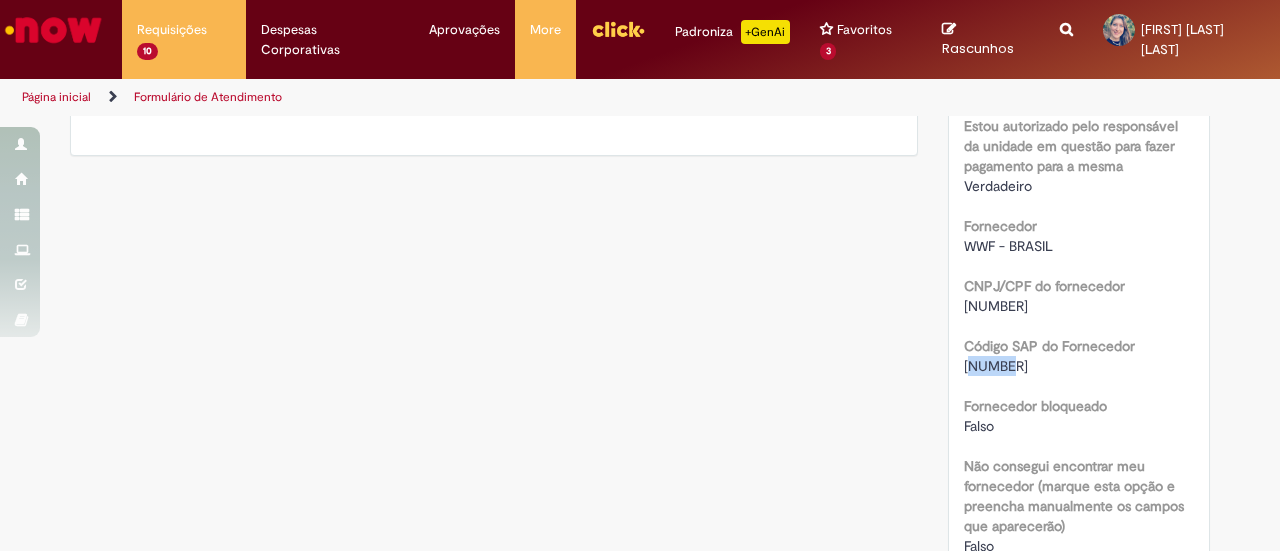 drag, startPoint x: 960, startPoint y: 345, endPoint x: 1016, endPoint y: 339, distance: 56.32051 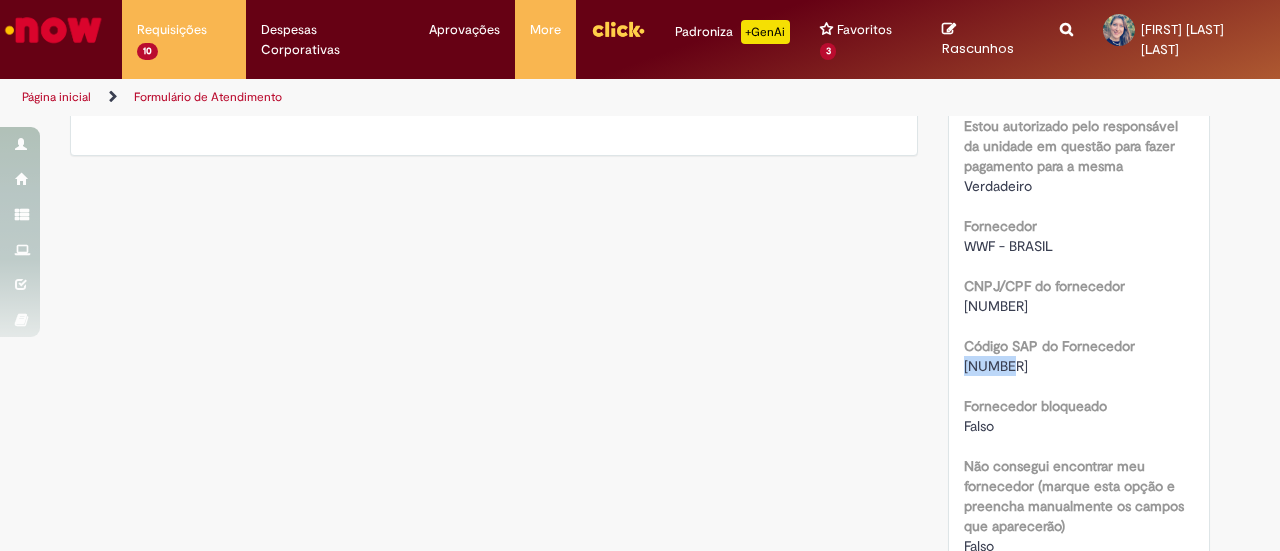 drag, startPoint x: 951, startPoint y: 346, endPoint x: 1017, endPoint y: 345, distance: 66.007576 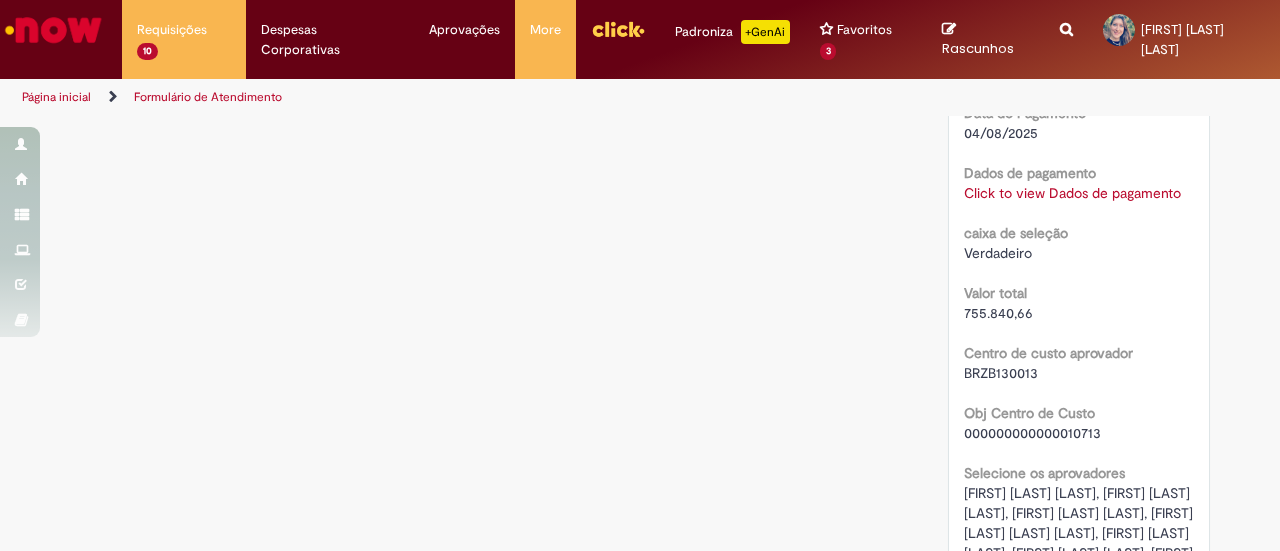 scroll, scrollTop: 1500, scrollLeft: 0, axis: vertical 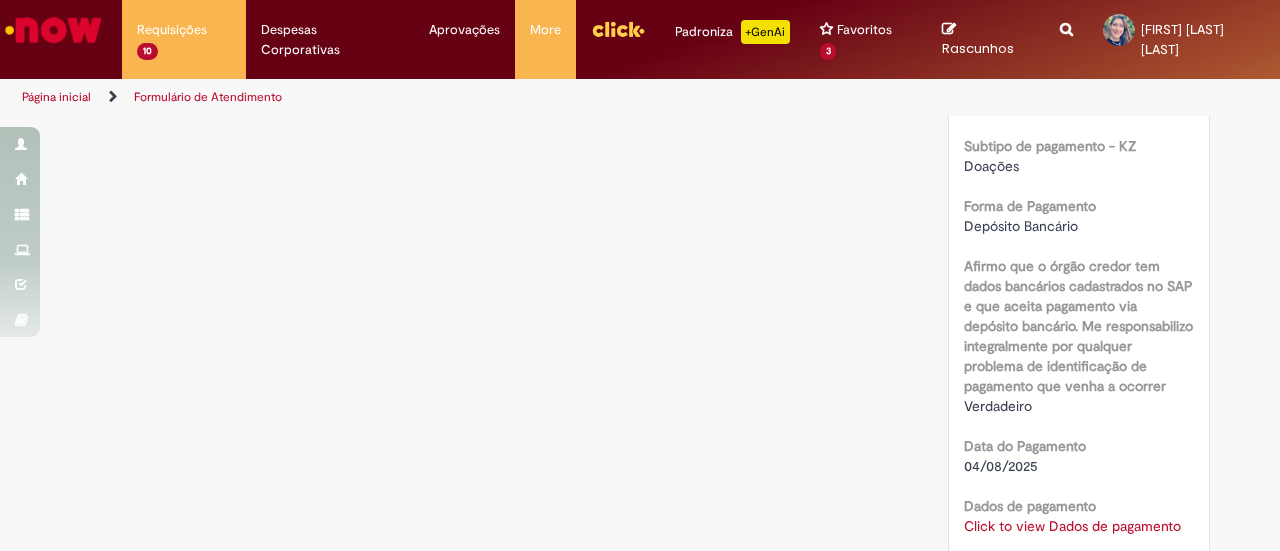 click on "Click to view Dados de pagamento" at bounding box center (1072, 526) 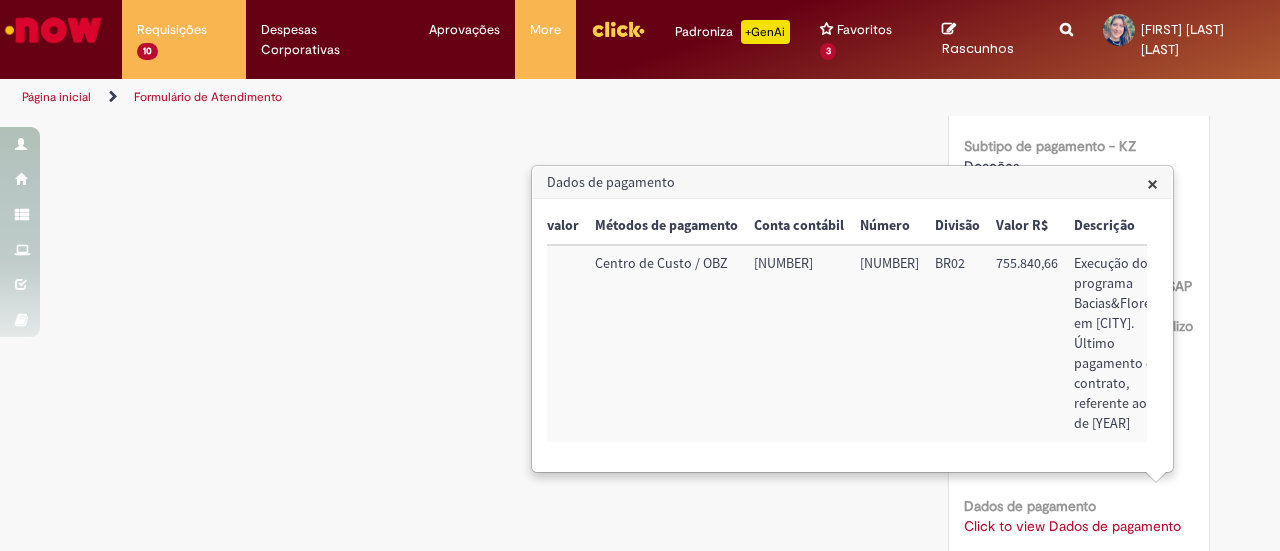 scroll, scrollTop: 0, scrollLeft: 268, axis: horizontal 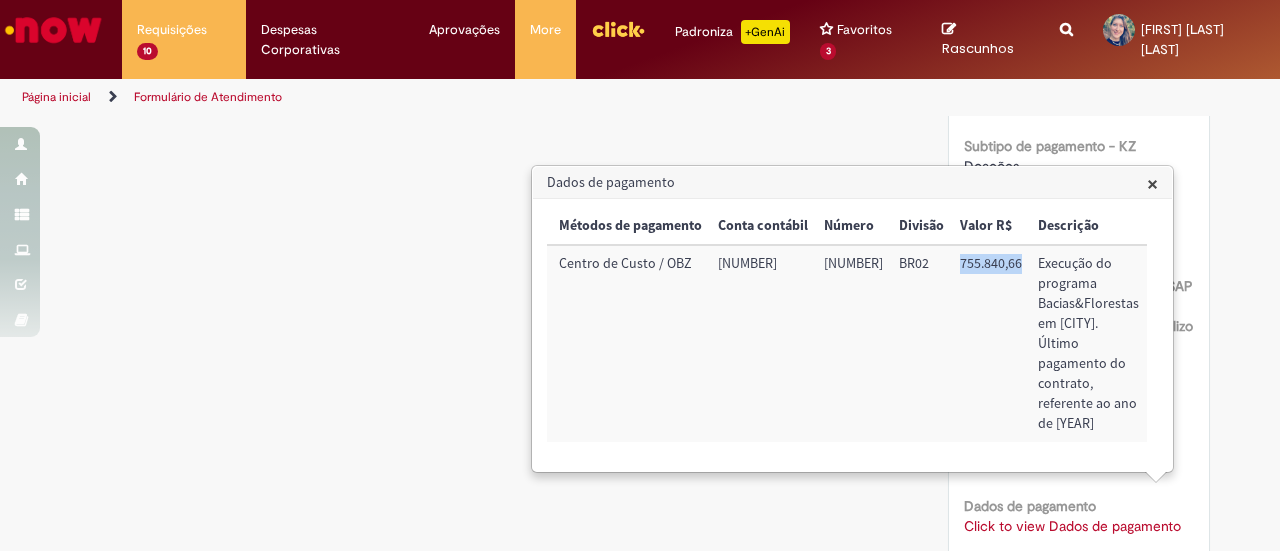 drag, startPoint x: 960, startPoint y: 263, endPoint x: 1030, endPoint y: 263, distance: 70 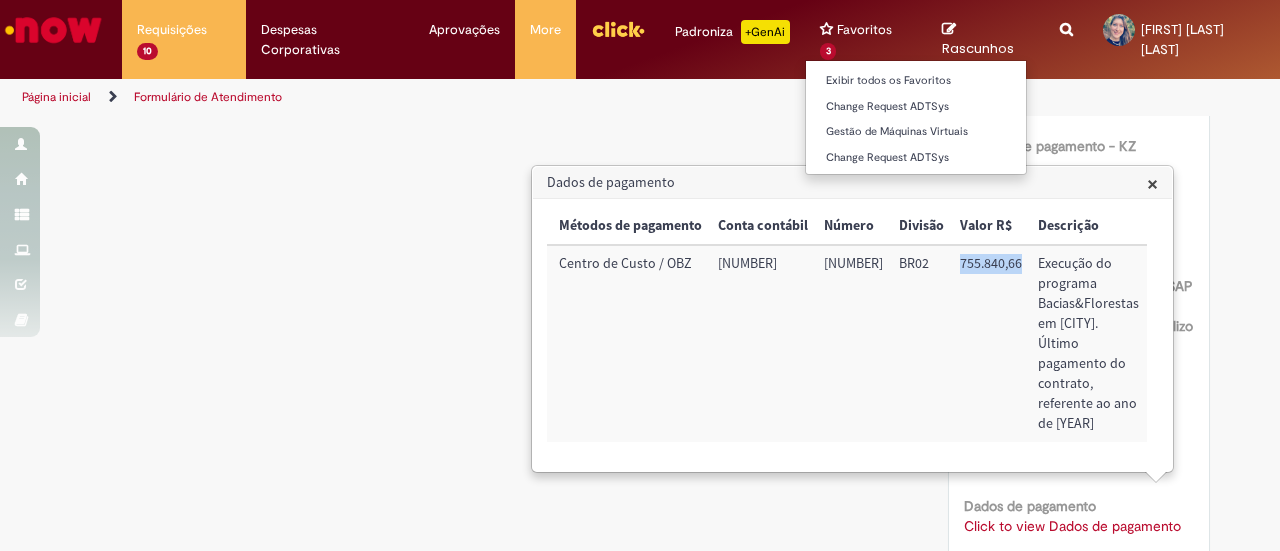 copy on "755.840,66" 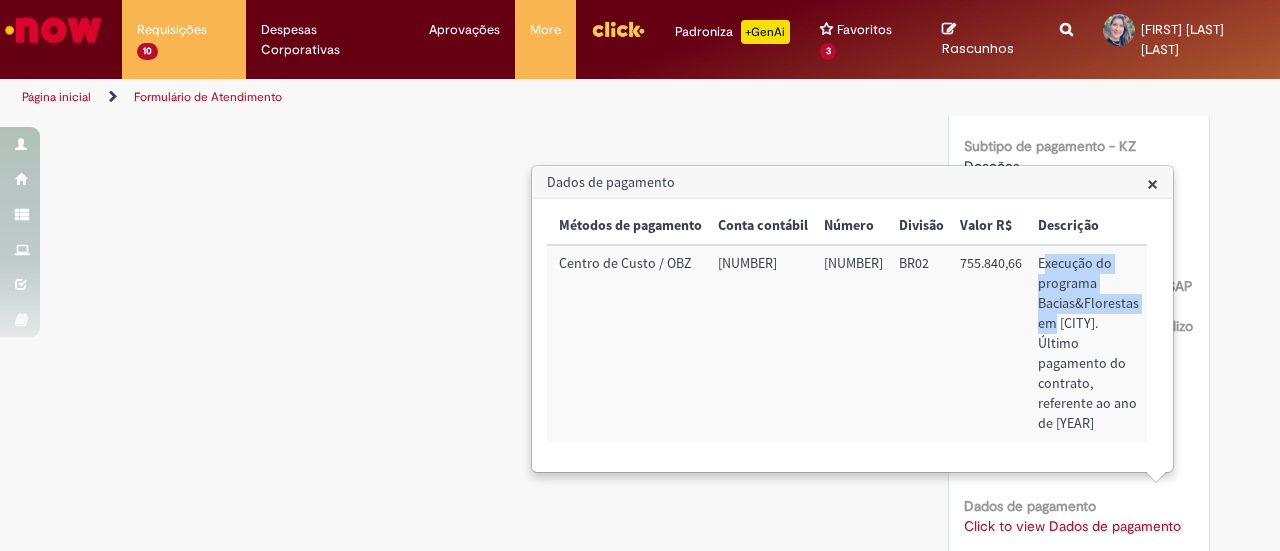 drag, startPoint x: 1044, startPoint y: 261, endPoint x: 1060, endPoint y: 347, distance: 87.47571 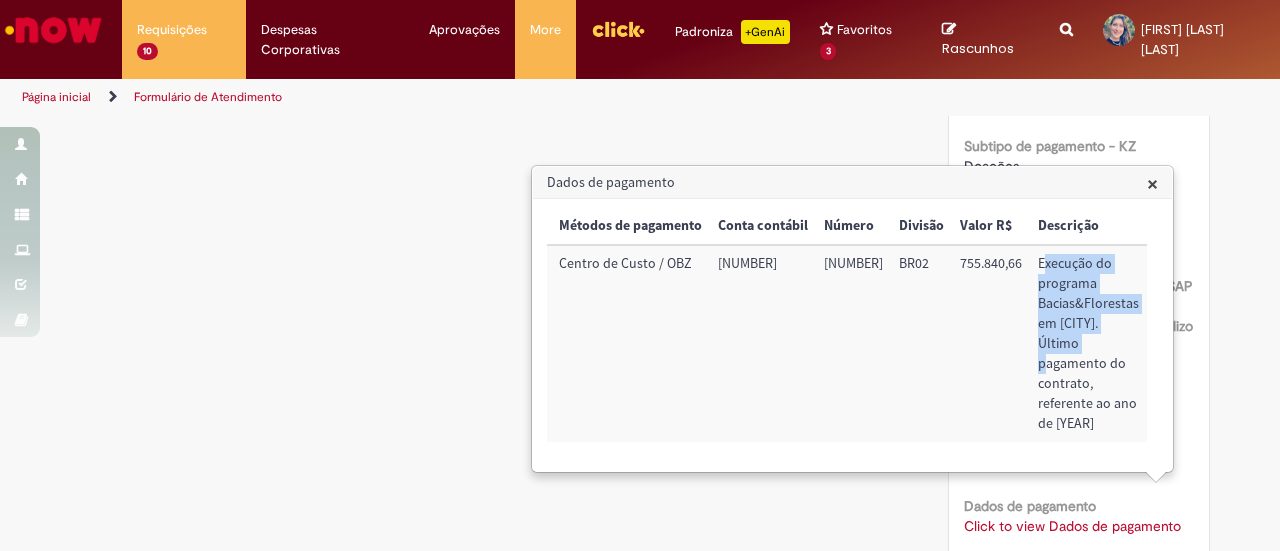 drag, startPoint x: 1095, startPoint y: 418, endPoint x: 1024, endPoint y: 261, distance: 172.30786 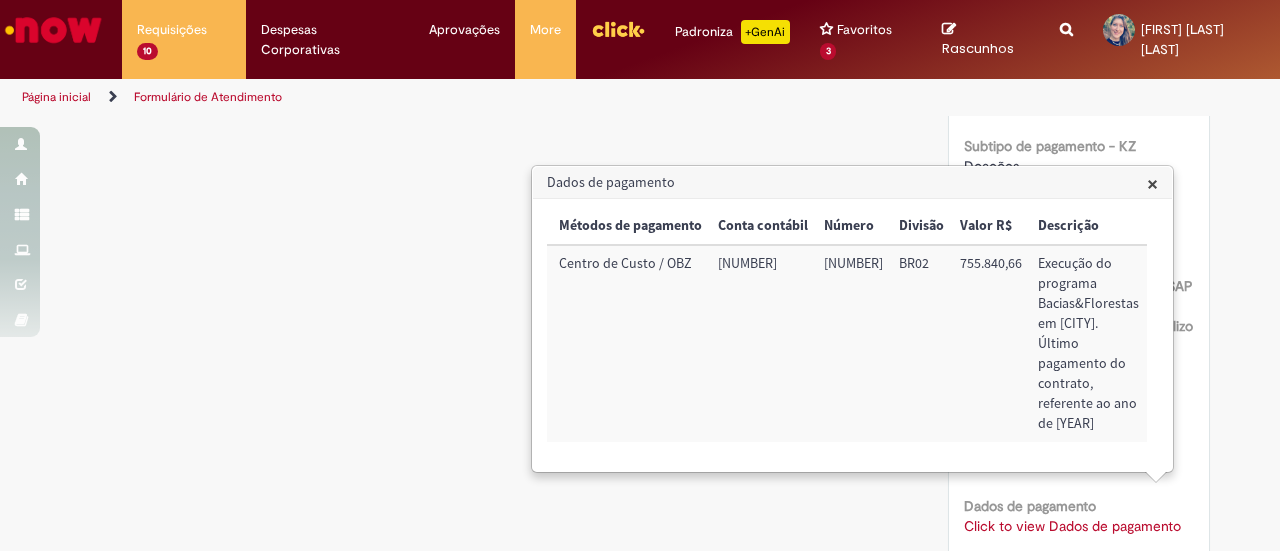 click on "Verificar Código de Barras
Aguardando Aprovação
Aguardando atendimento
Expirado
Validação
Concluído
Solicitação de numerário
Enviar
S
Sistema
cerca de uma hora atrás cerca de uma hora atrás     Comentários adicionais
Solicitação encerrada por falta de interatividade do solicitante." at bounding box center [640, 249] 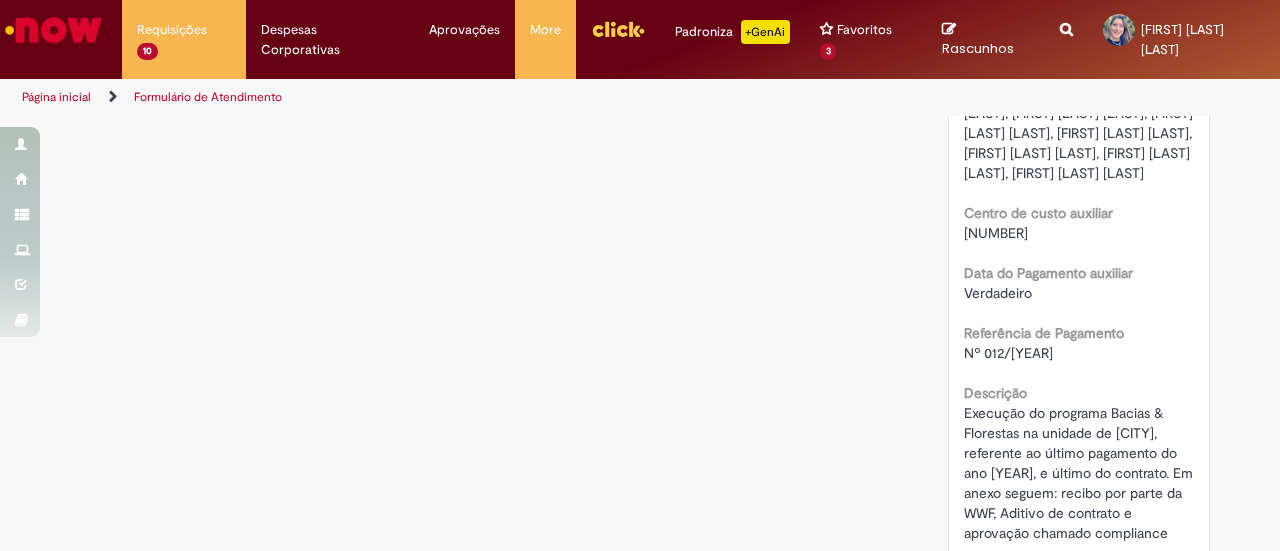 scroll, scrollTop: 2500, scrollLeft: 0, axis: vertical 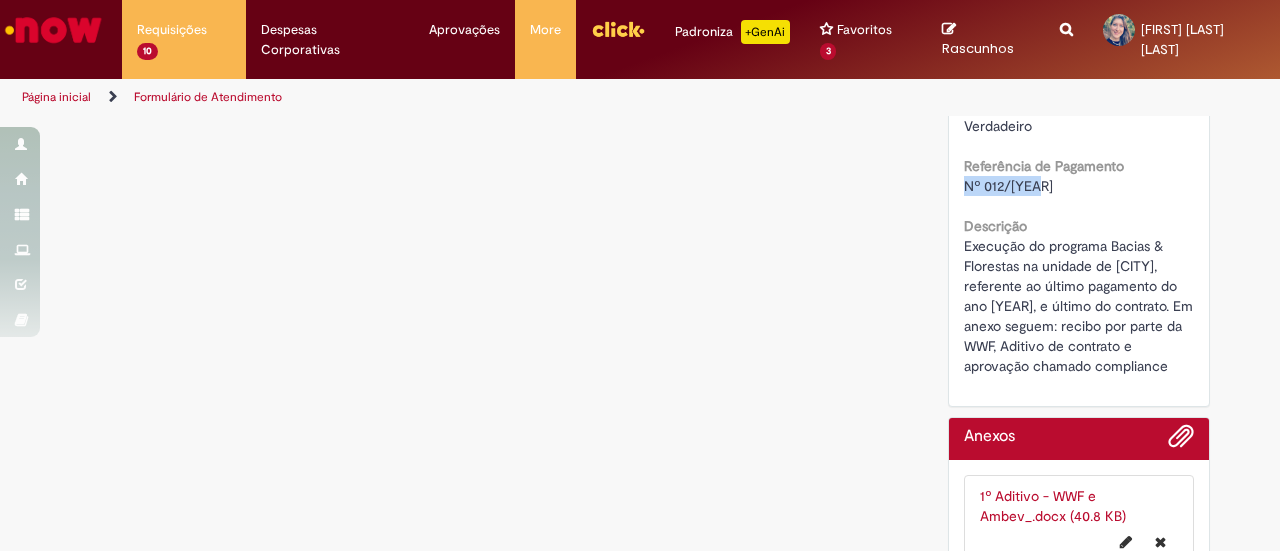 drag, startPoint x: 951, startPoint y: 283, endPoint x: 1042, endPoint y: 293, distance: 91.5478 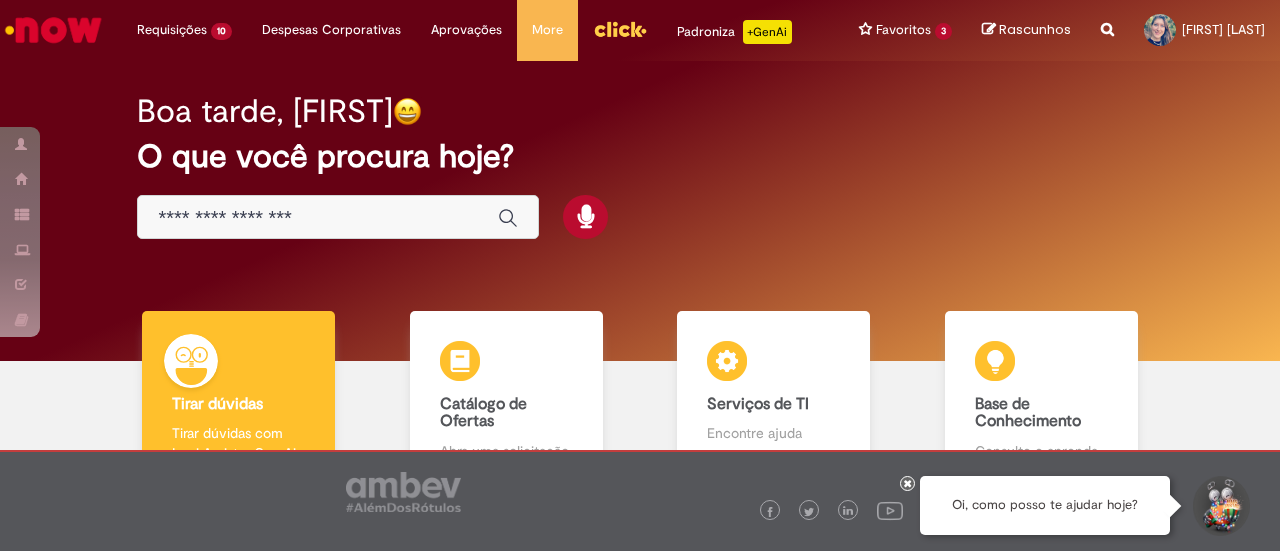 scroll, scrollTop: 0, scrollLeft: 0, axis: both 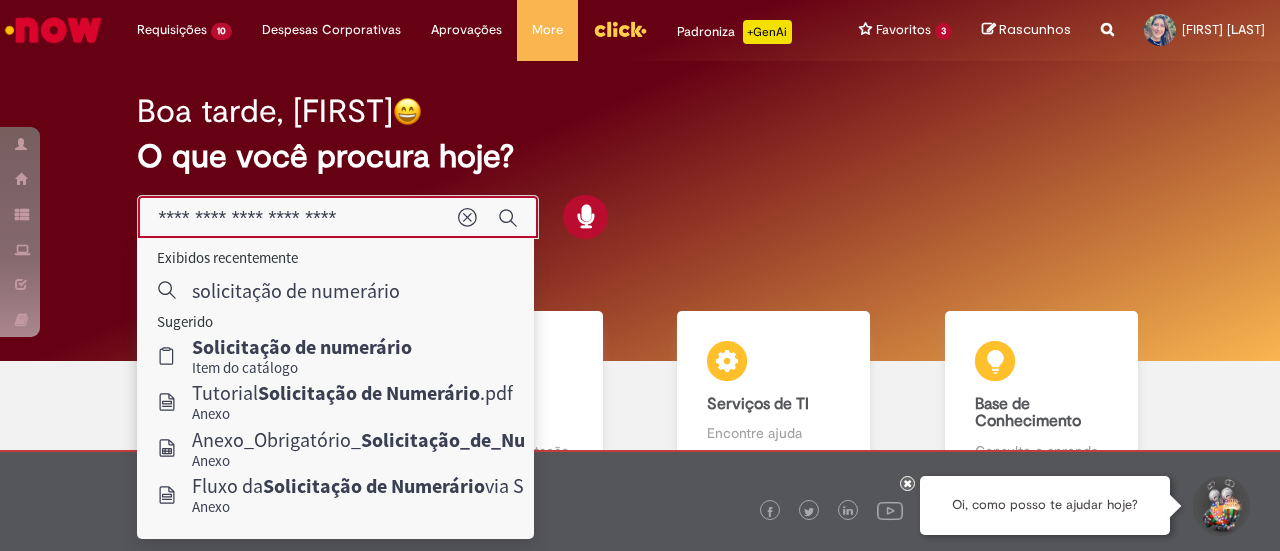 type on "**********" 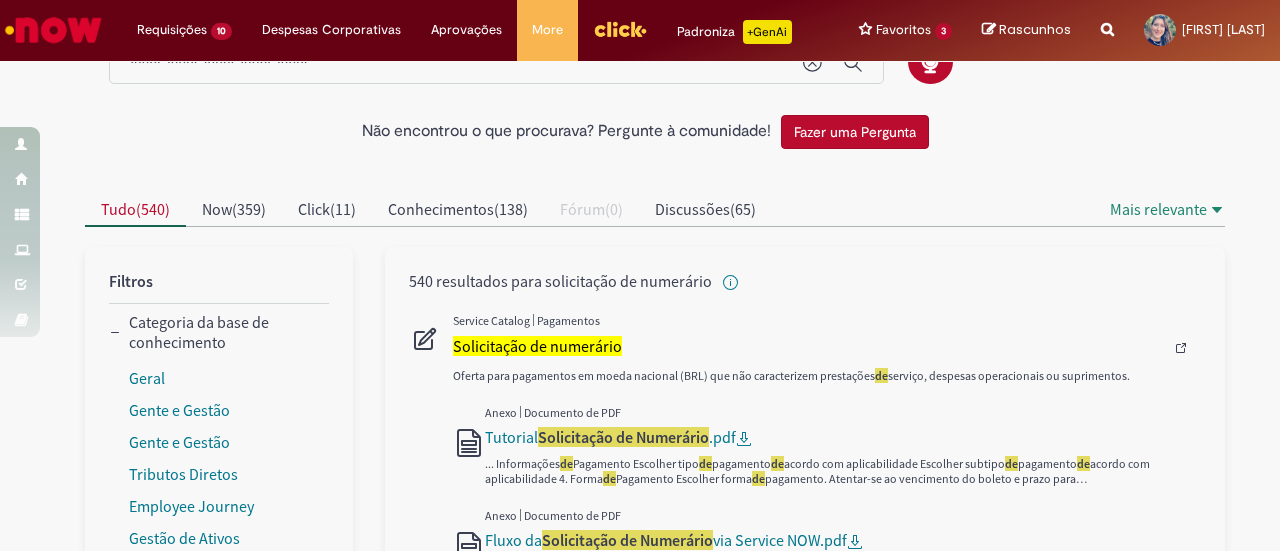 scroll, scrollTop: 166, scrollLeft: 0, axis: vertical 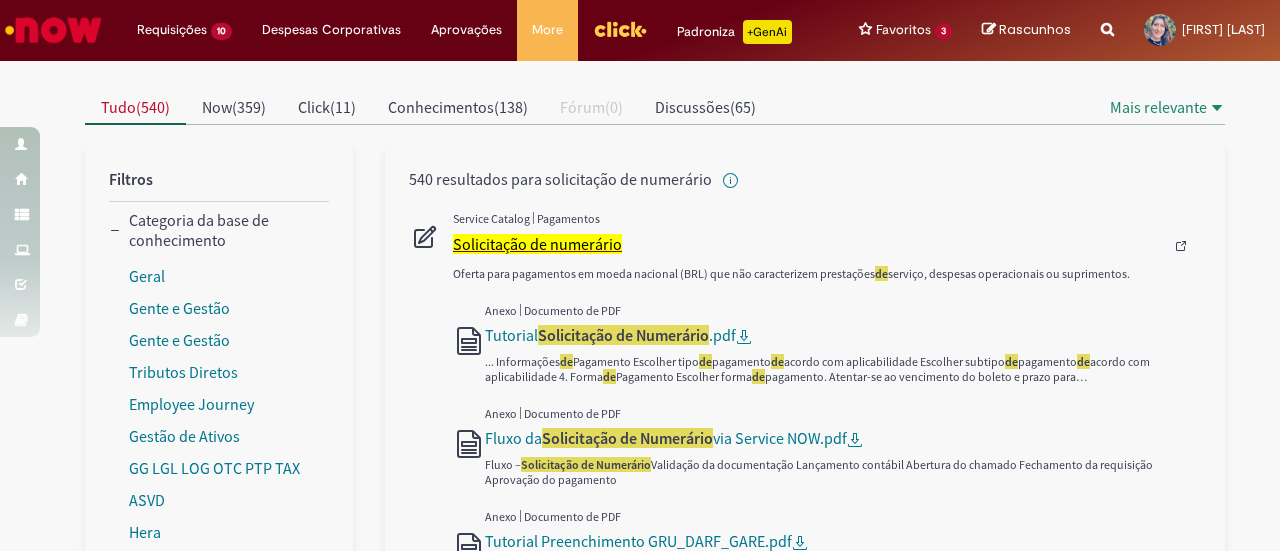 click on "Solicitação de numerário" at bounding box center (537, 244) 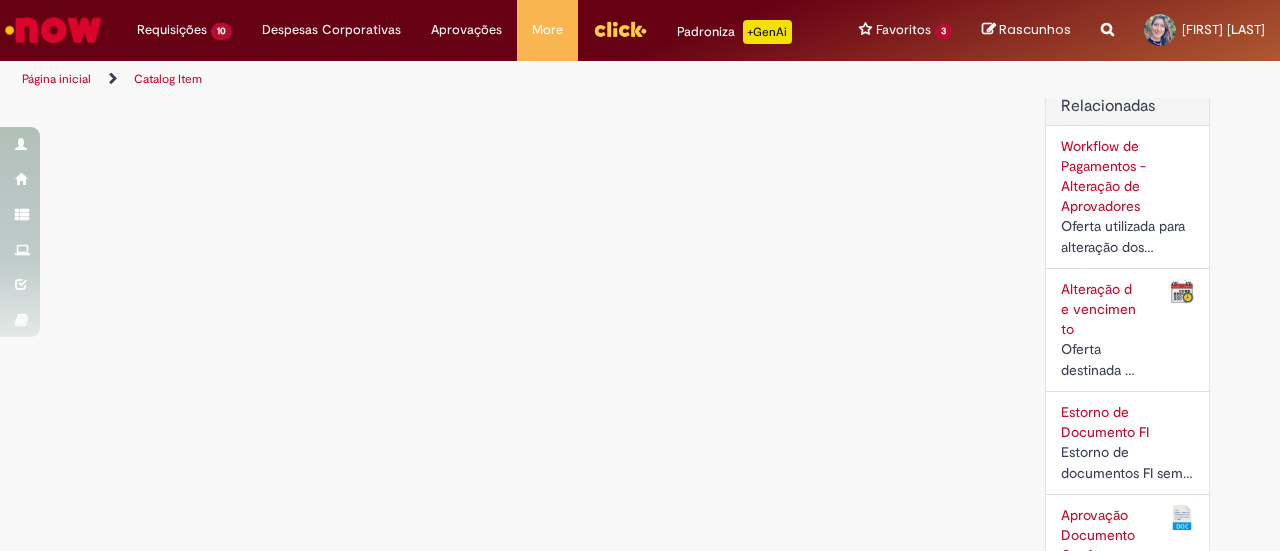 scroll, scrollTop: 0, scrollLeft: 0, axis: both 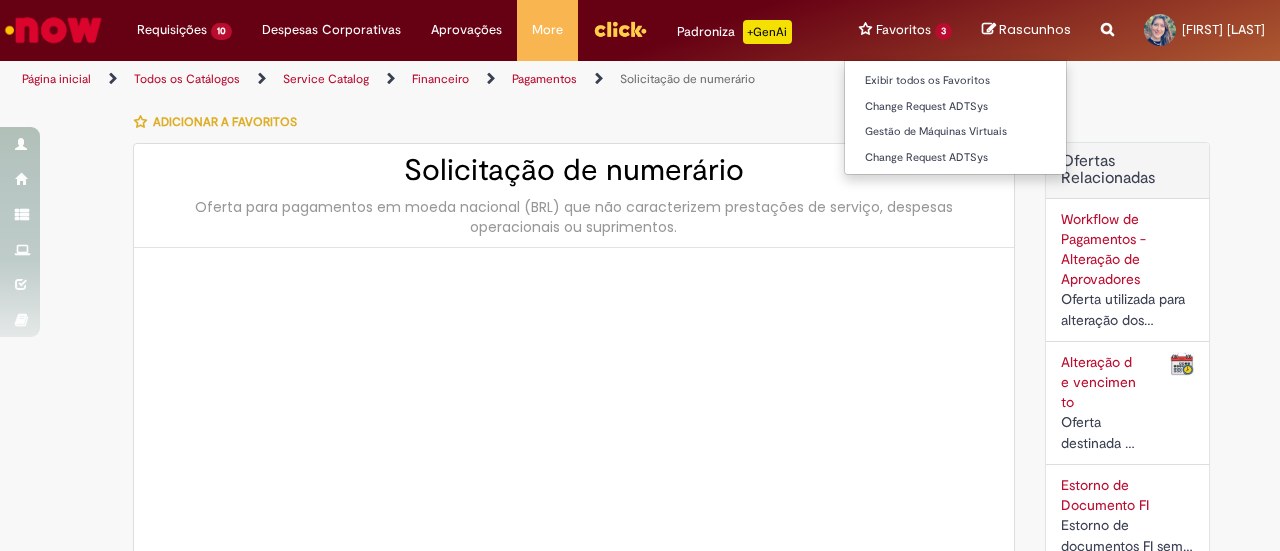 type on "********" 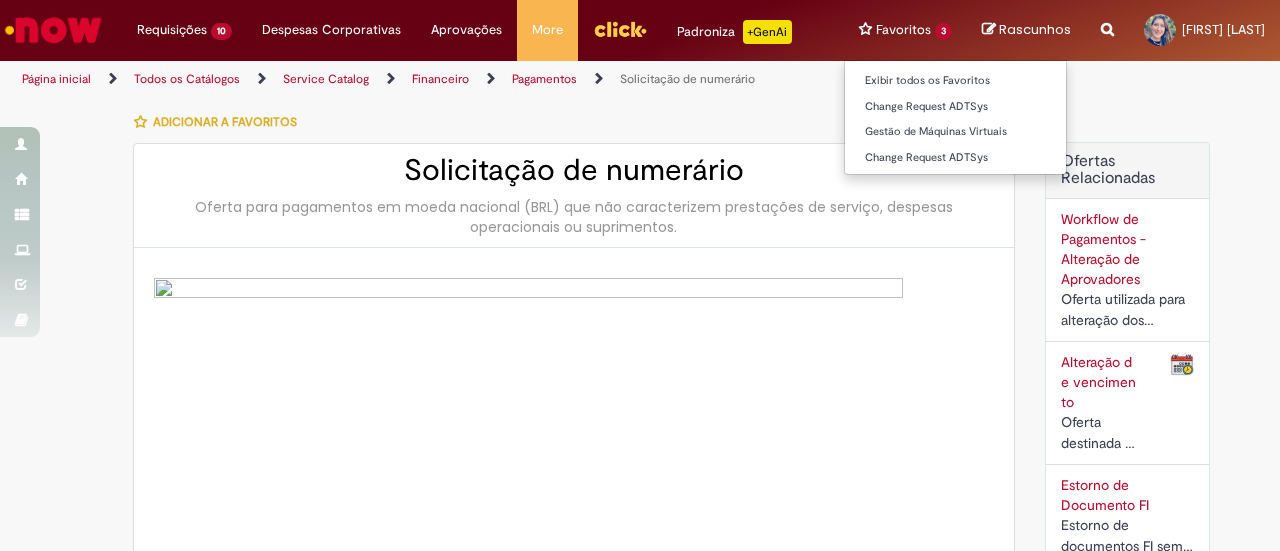type on "**********" 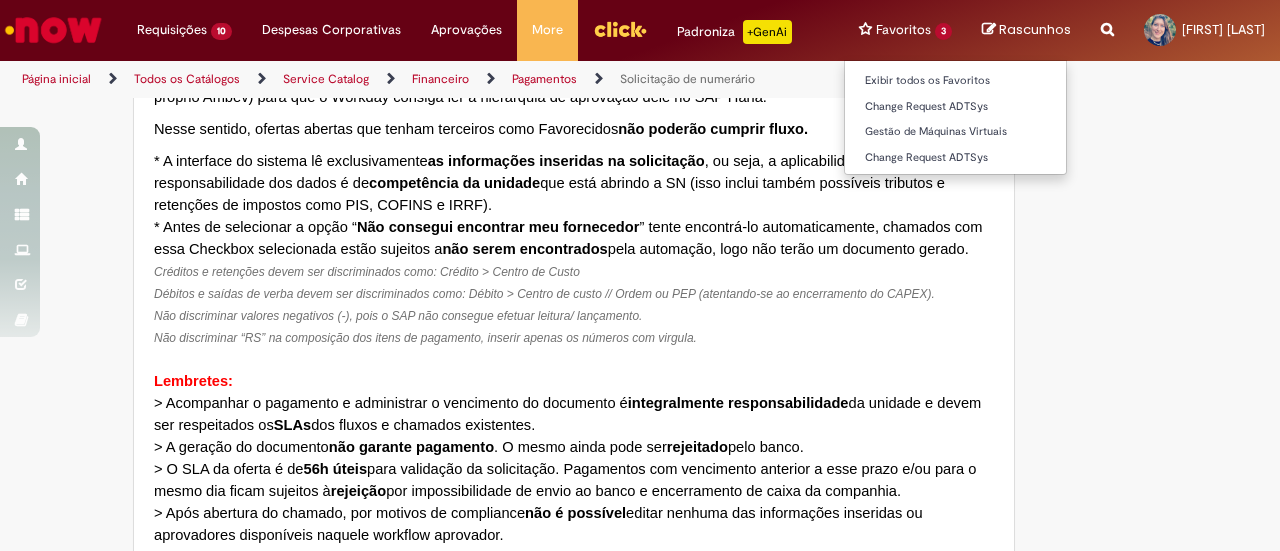 type on "**********" 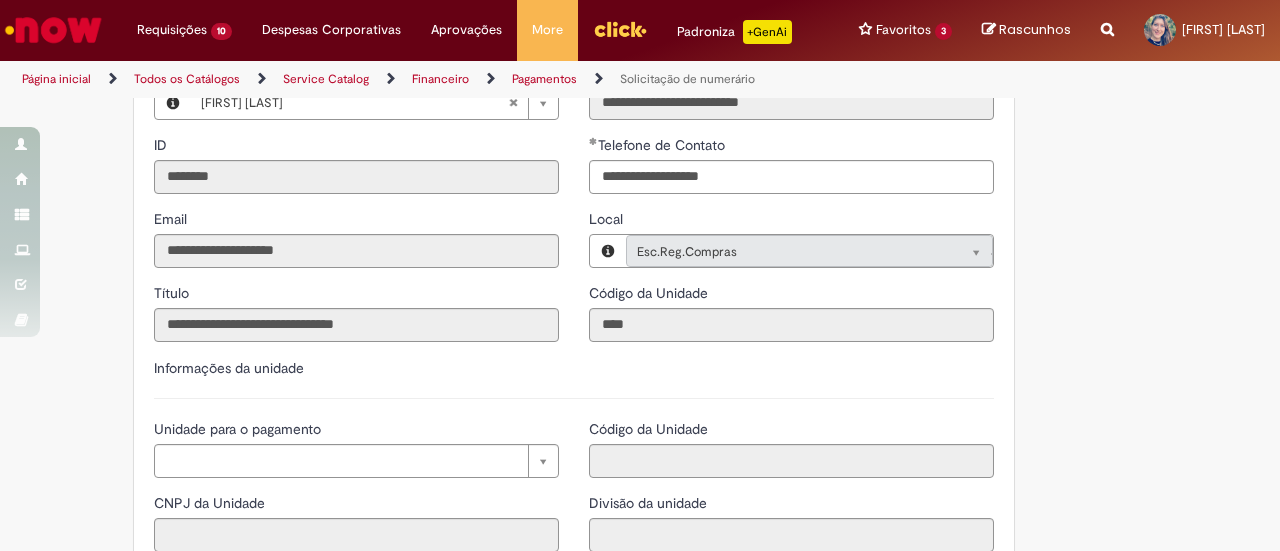 scroll, scrollTop: 1833, scrollLeft: 0, axis: vertical 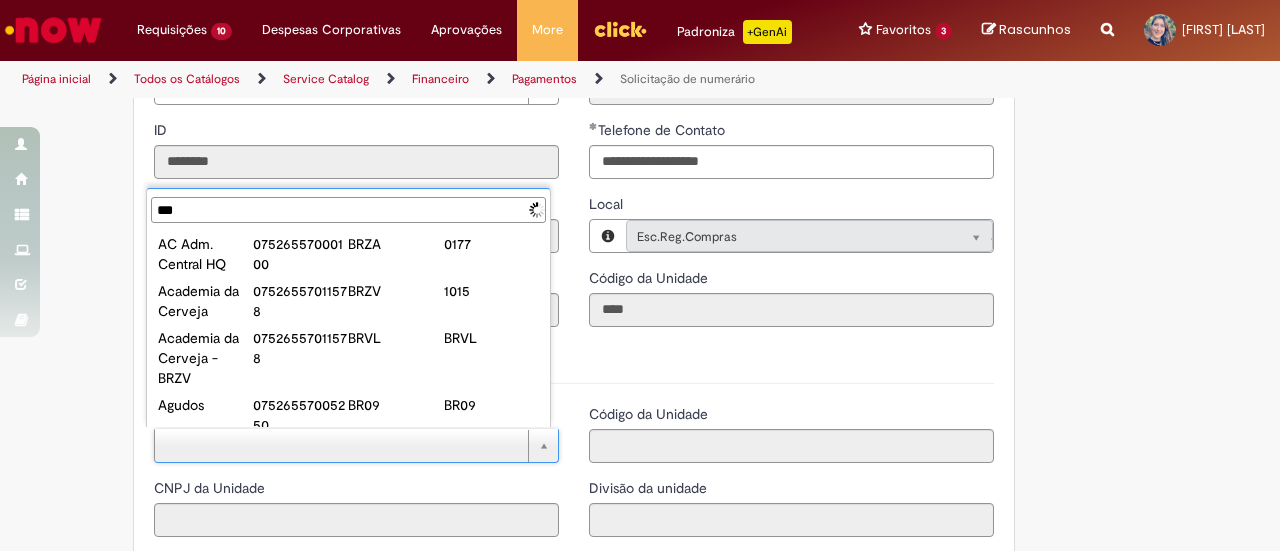 type on "****" 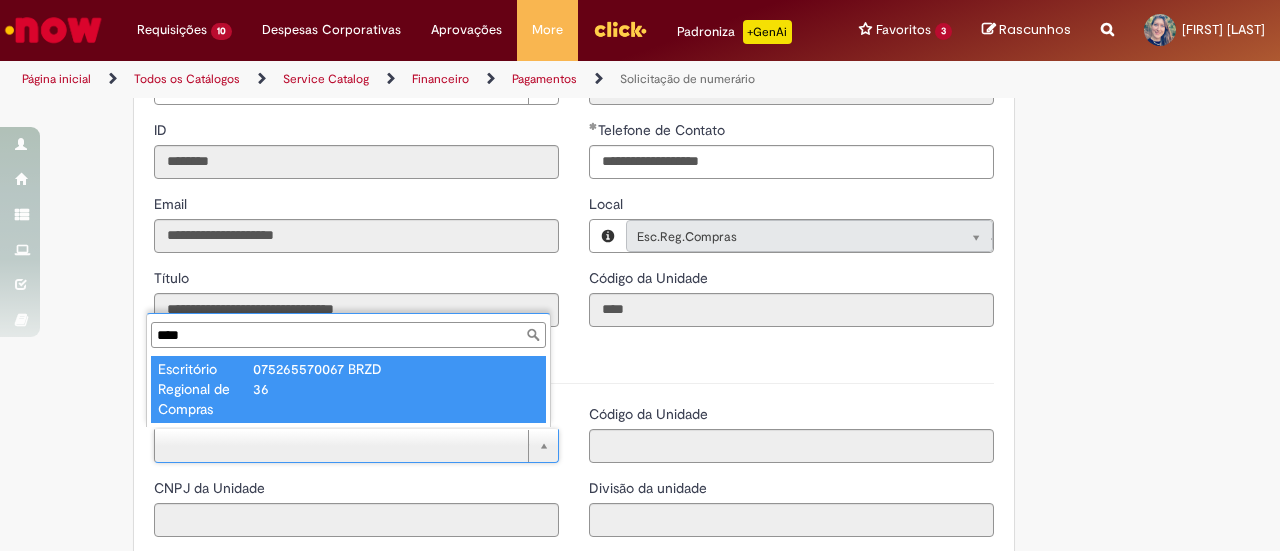 type on "**********" 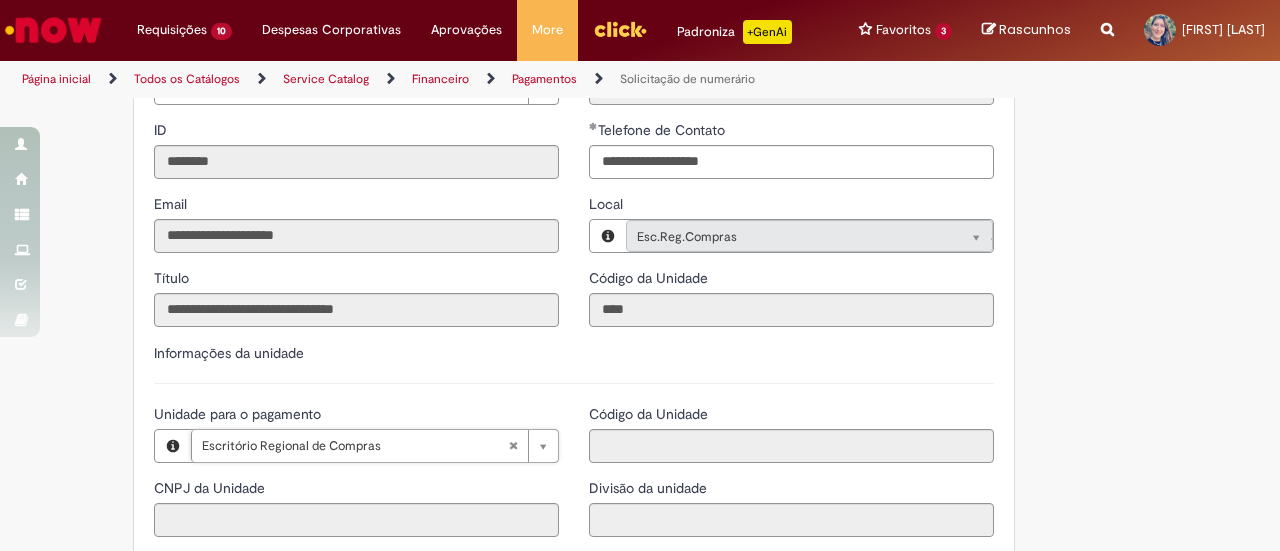 type on "**********" 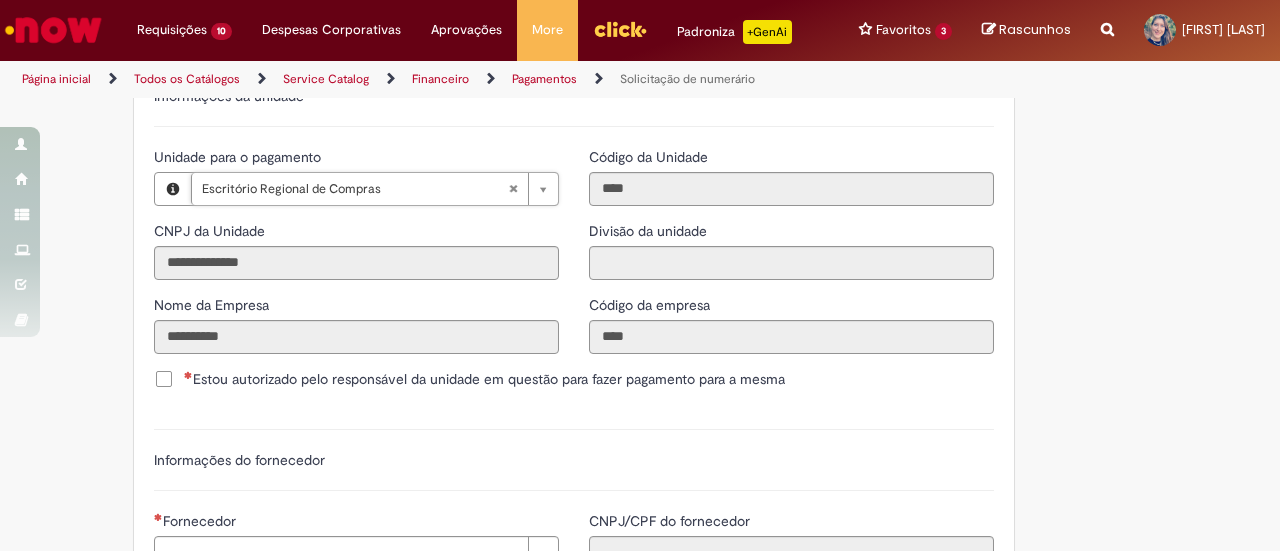 scroll, scrollTop: 2166, scrollLeft: 0, axis: vertical 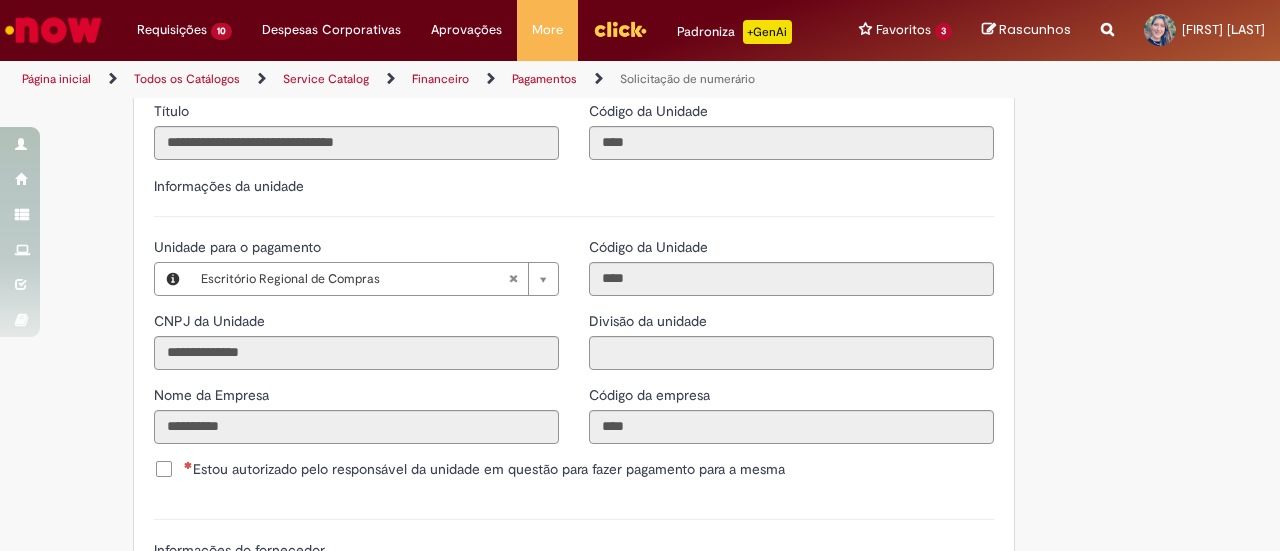 click on "Estou autorizado pelo responsável da unidade em questão para fazer pagamento para a mesma" at bounding box center [484, 469] 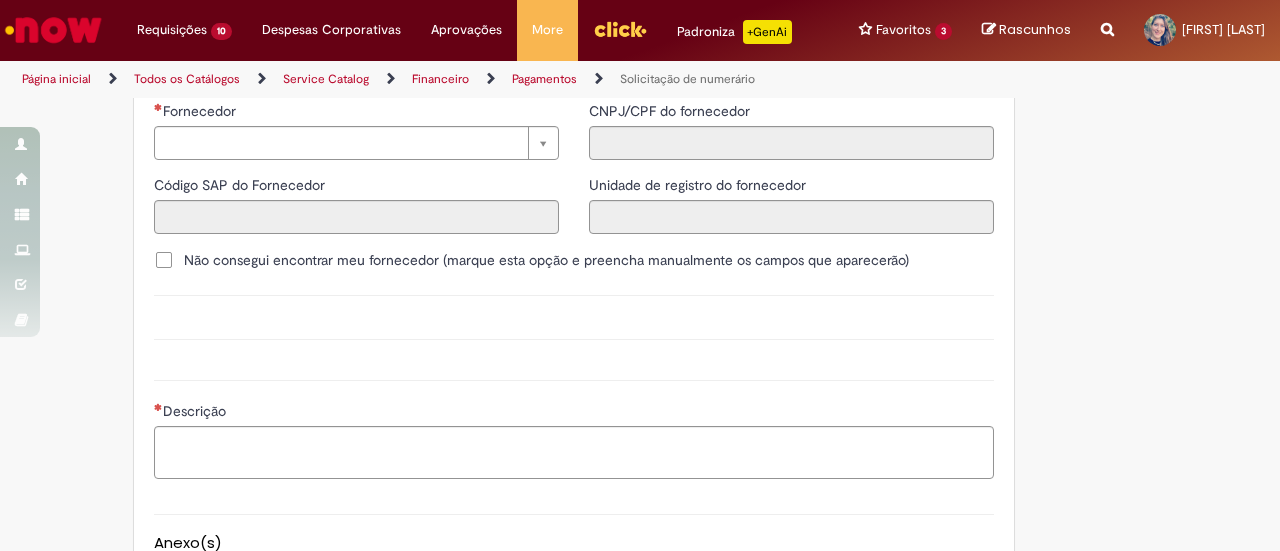 scroll, scrollTop: 2333, scrollLeft: 0, axis: vertical 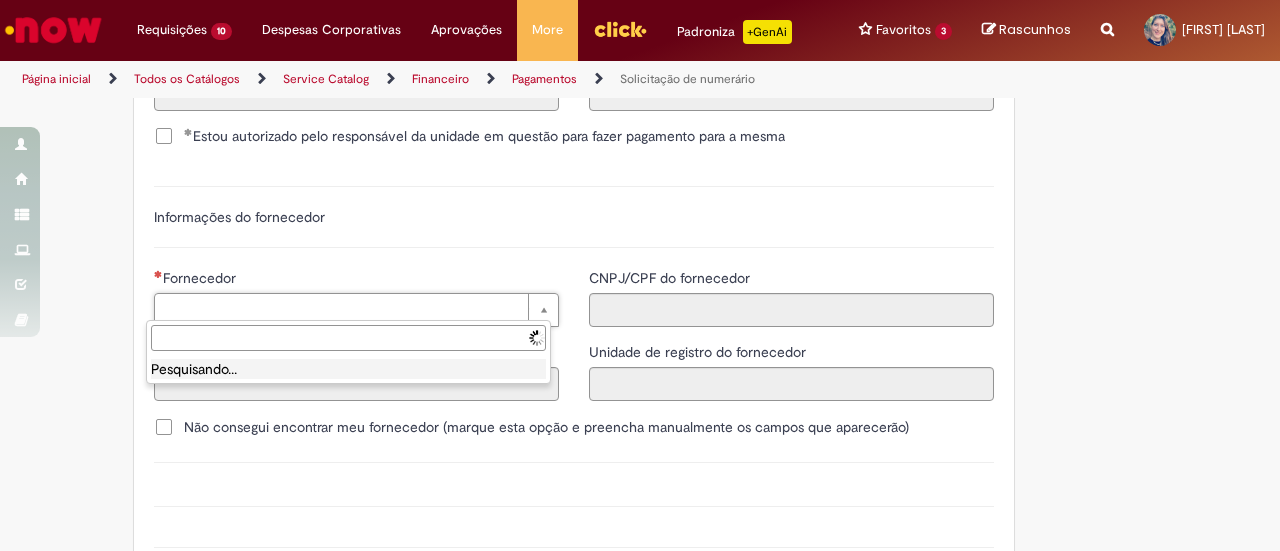 paste on "******" 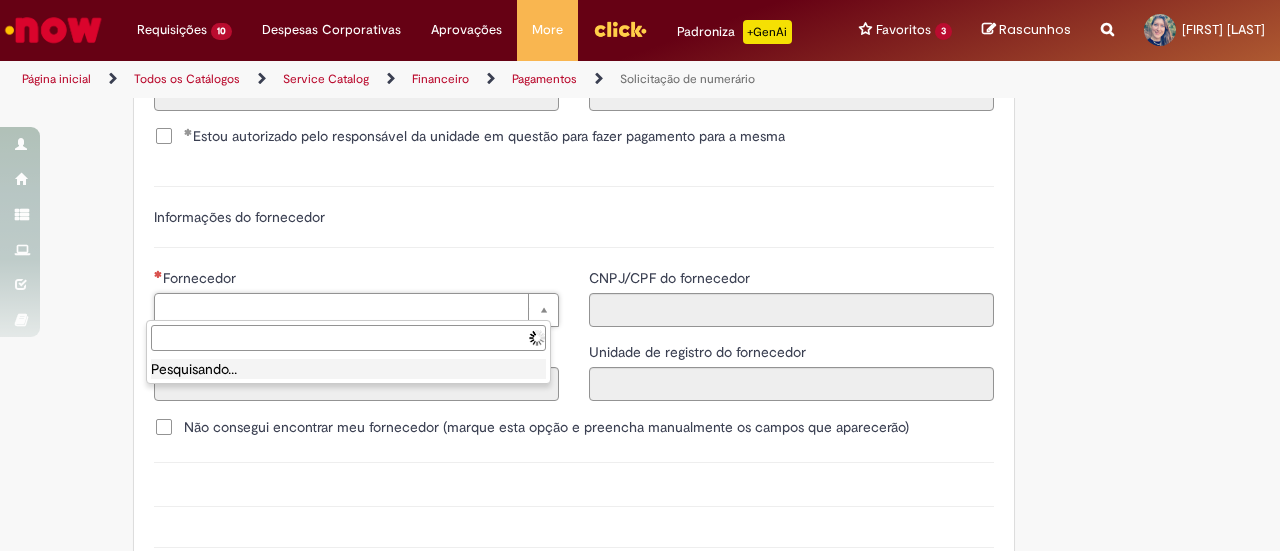 type on "******" 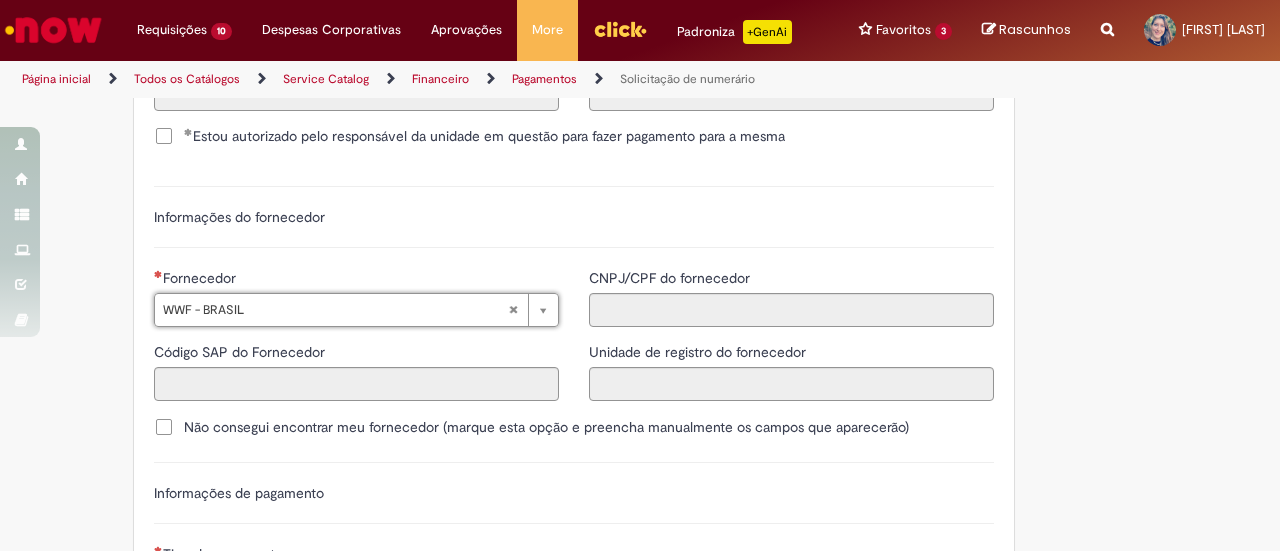type on "**********" 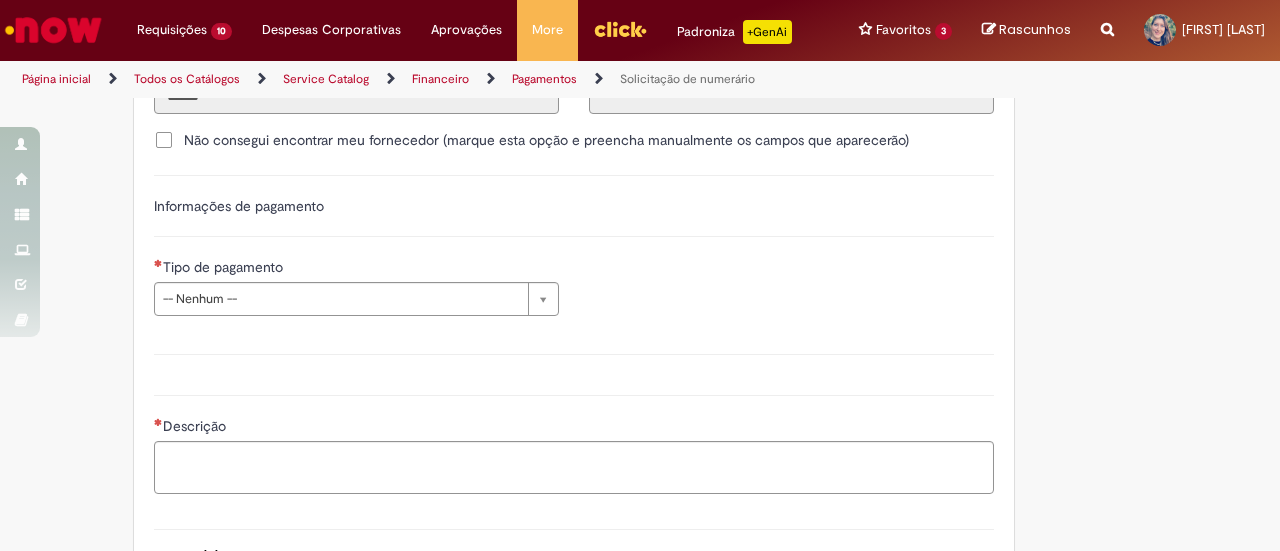 scroll, scrollTop: 2666, scrollLeft: 0, axis: vertical 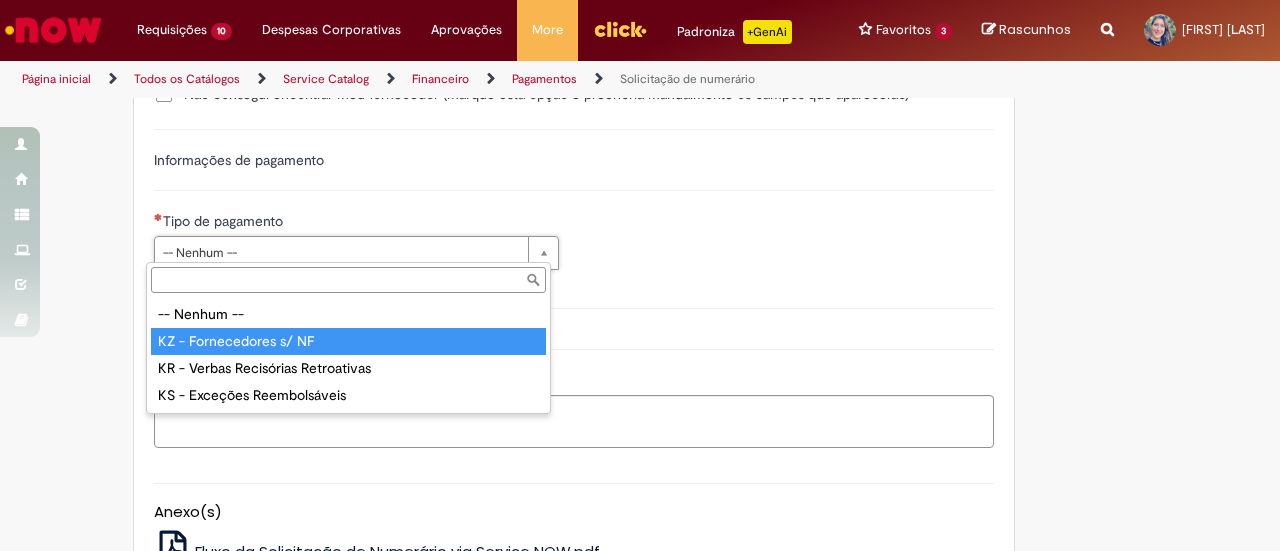 type on "**********" 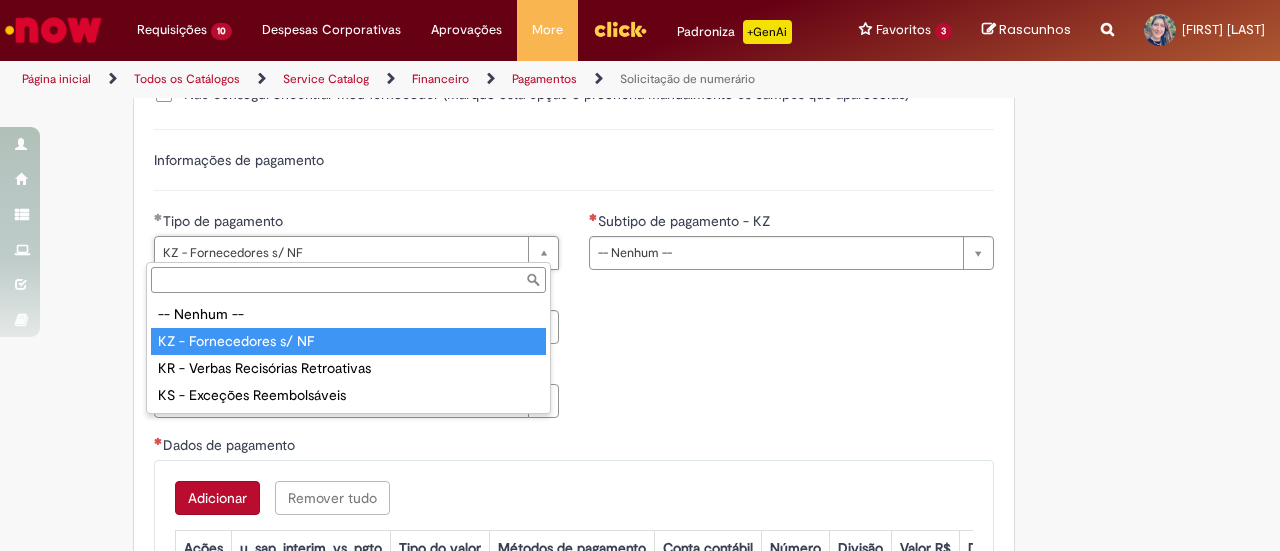 drag, startPoint x: 300, startPoint y: 251, endPoint x: 349, endPoint y: 251, distance: 49 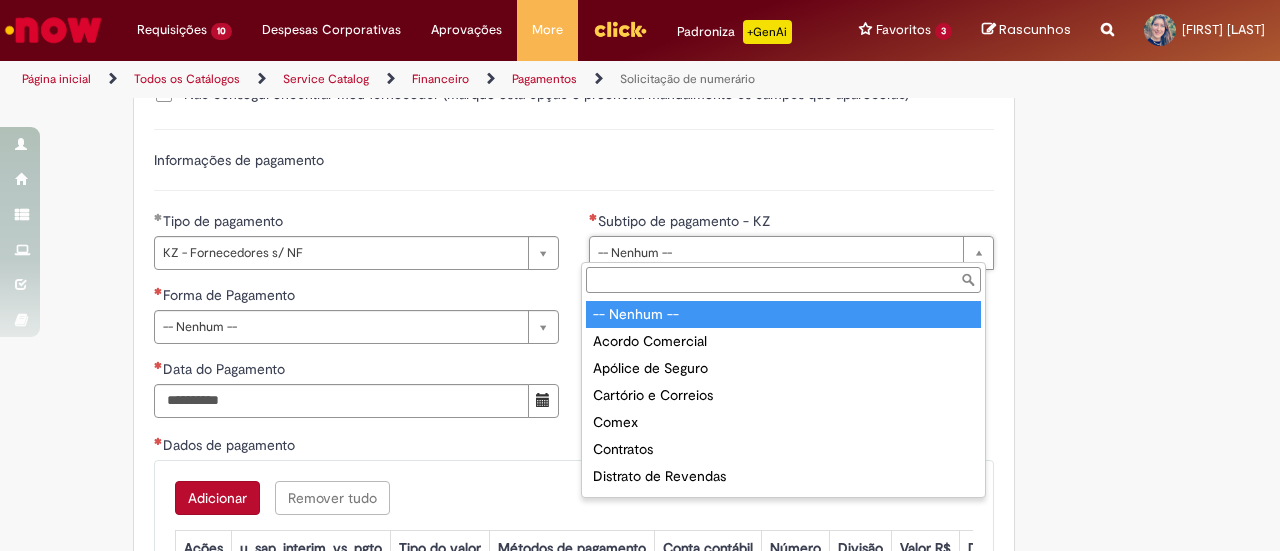 scroll, scrollTop: 0, scrollLeft: 0, axis: both 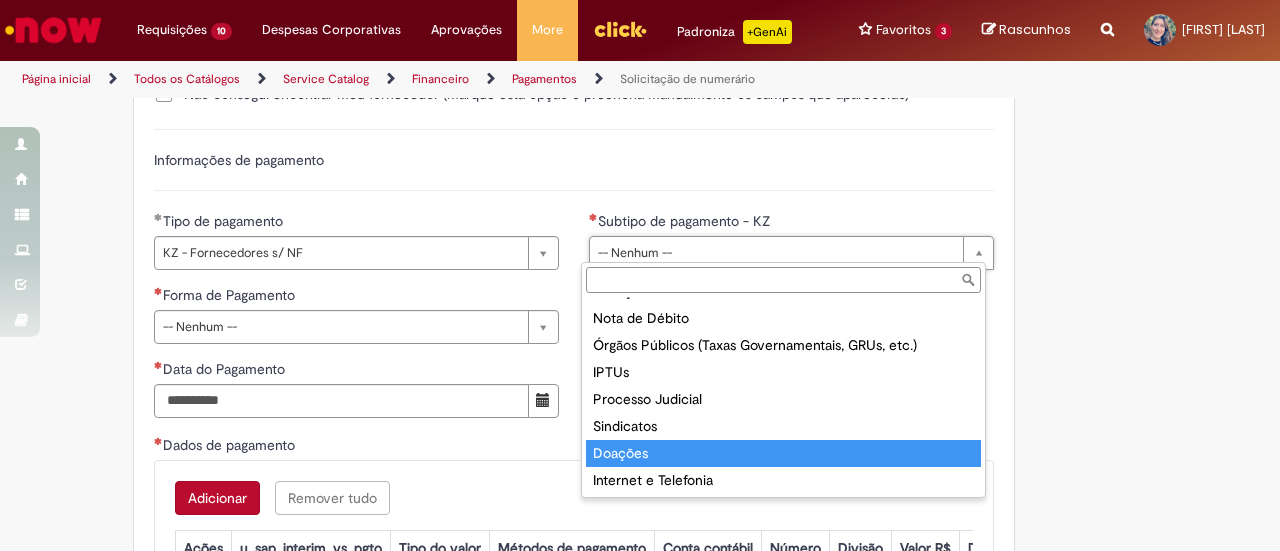 type on "*******" 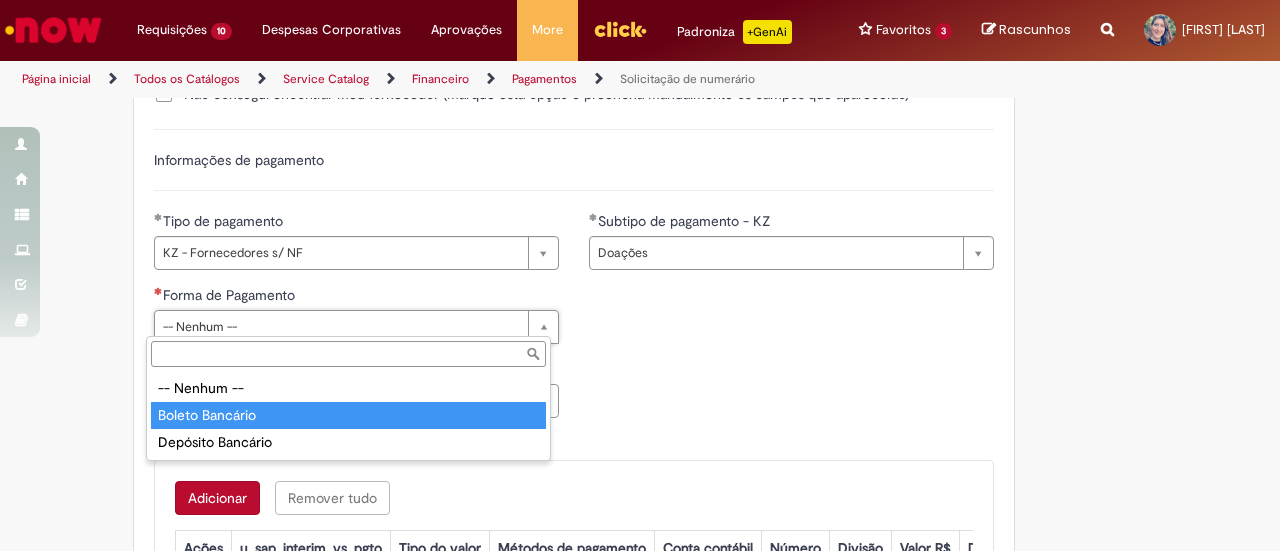 type on "**********" 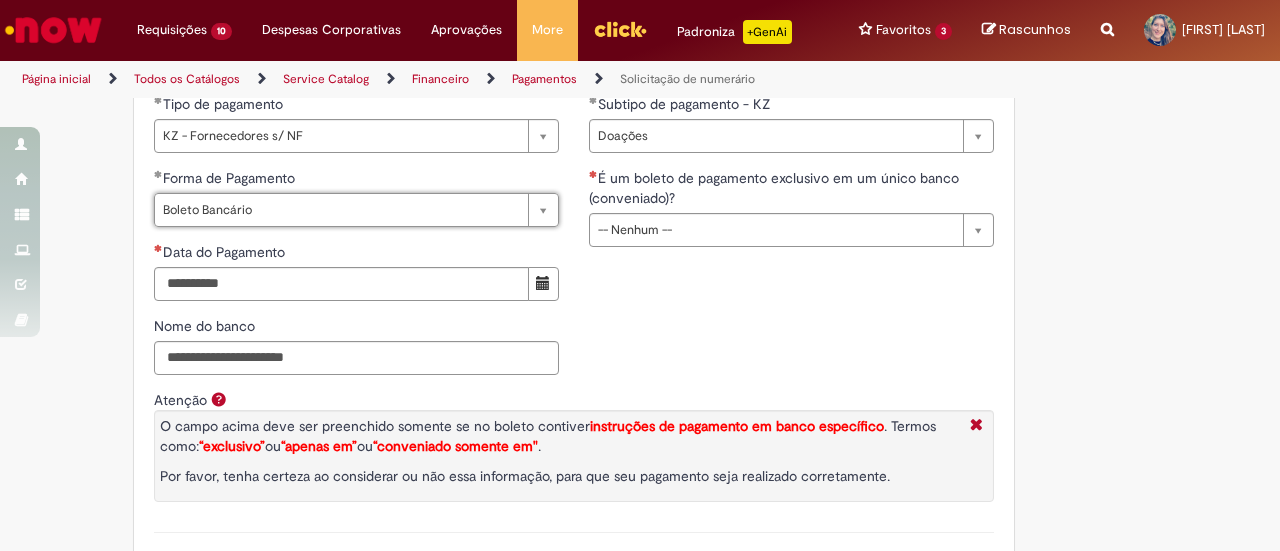 scroll, scrollTop: 2833, scrollLeft: 0, axis: vertical 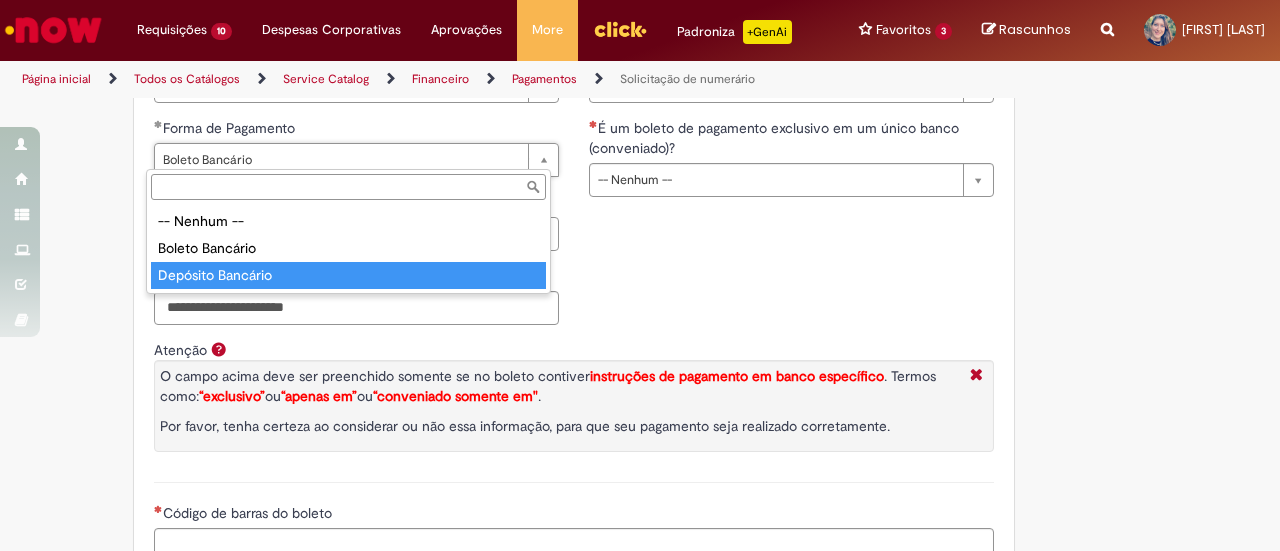 type on "**********" 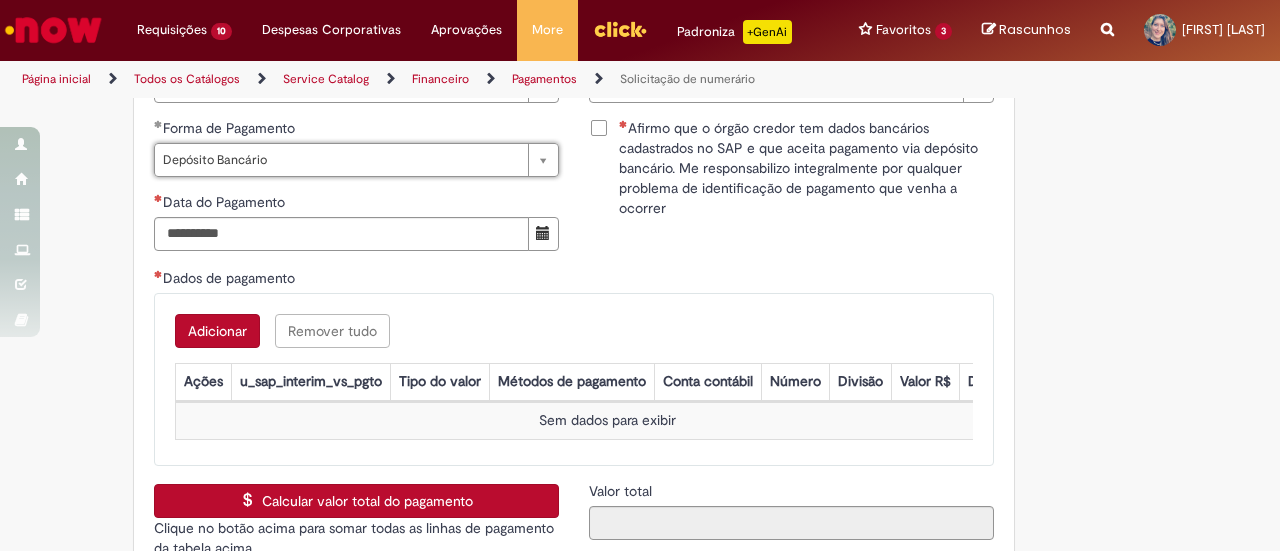 scroll, scrollTop: 0, scrollLeft: 97, axis: horizontal 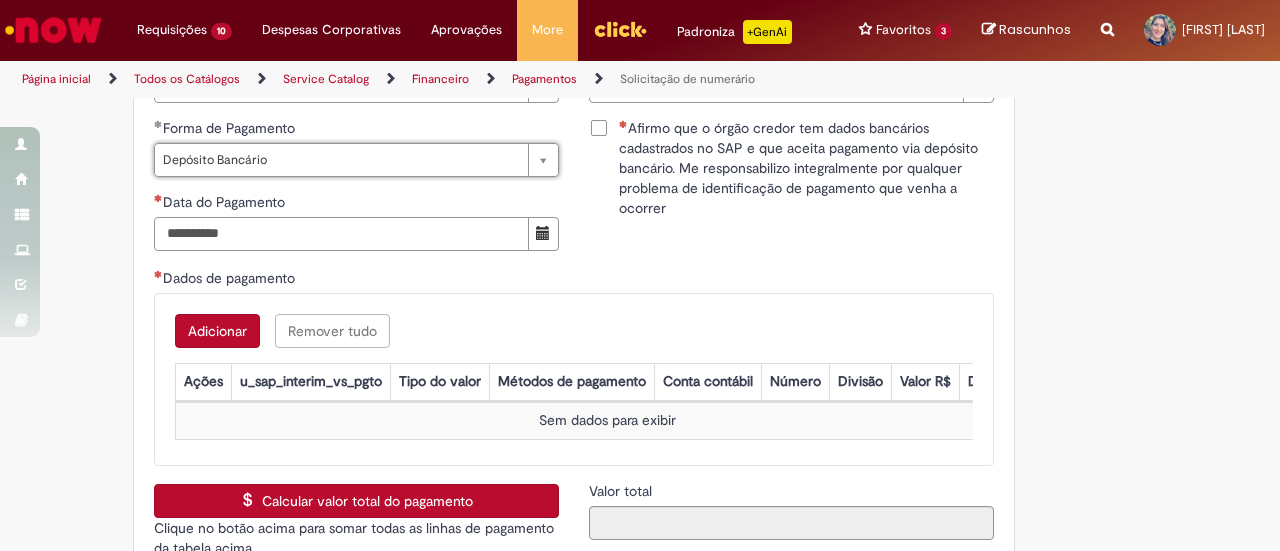 click on "Data do Pagamento" at bounding box center (341, 234) 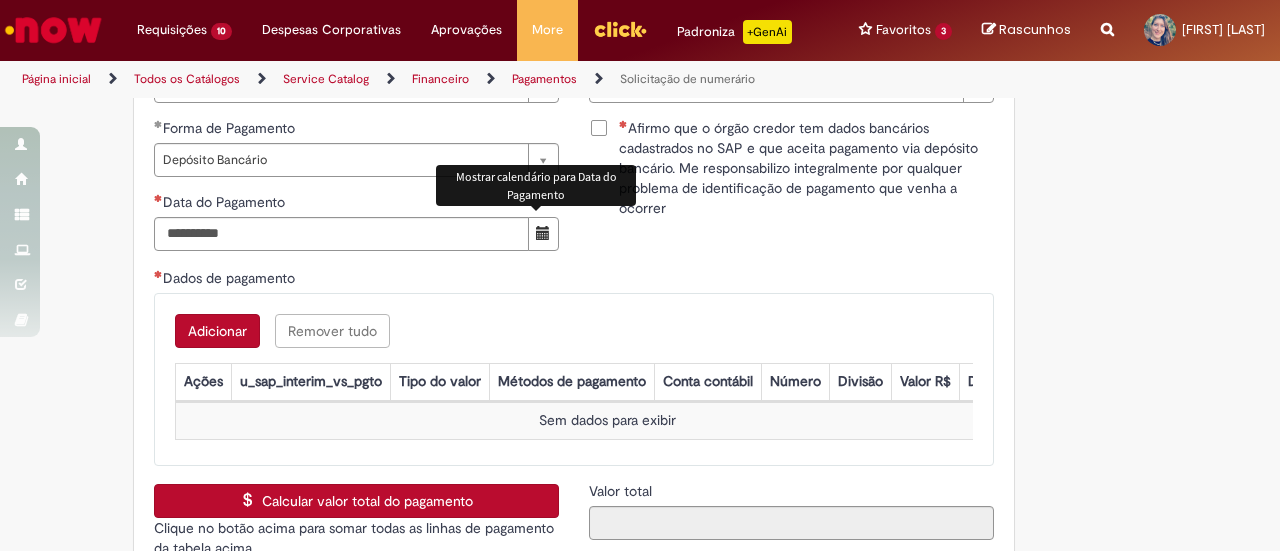 click at bounding box center (543, 234) 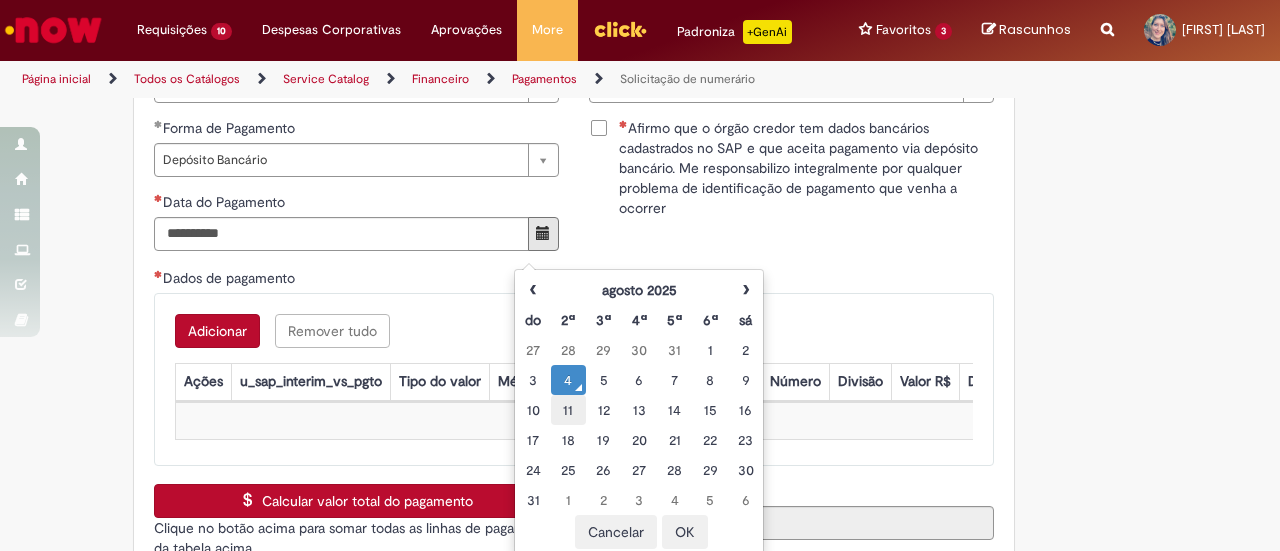 click on "11" at bounding box center [568, 410] 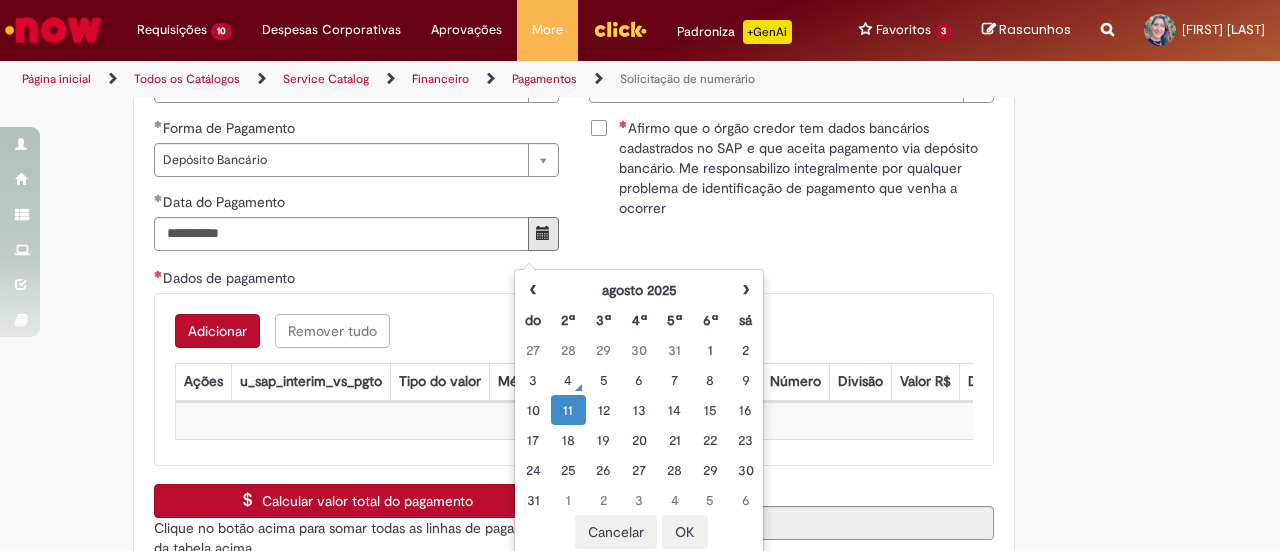 click on "**********" at bounding box center (574, 192) 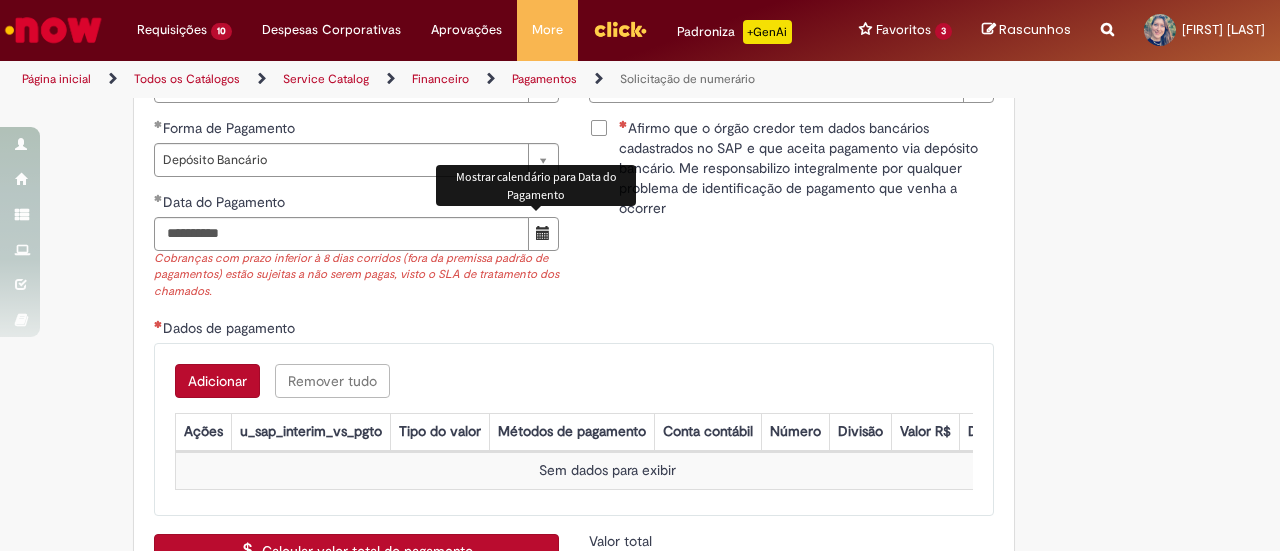 click at bounding box center (543, 234) 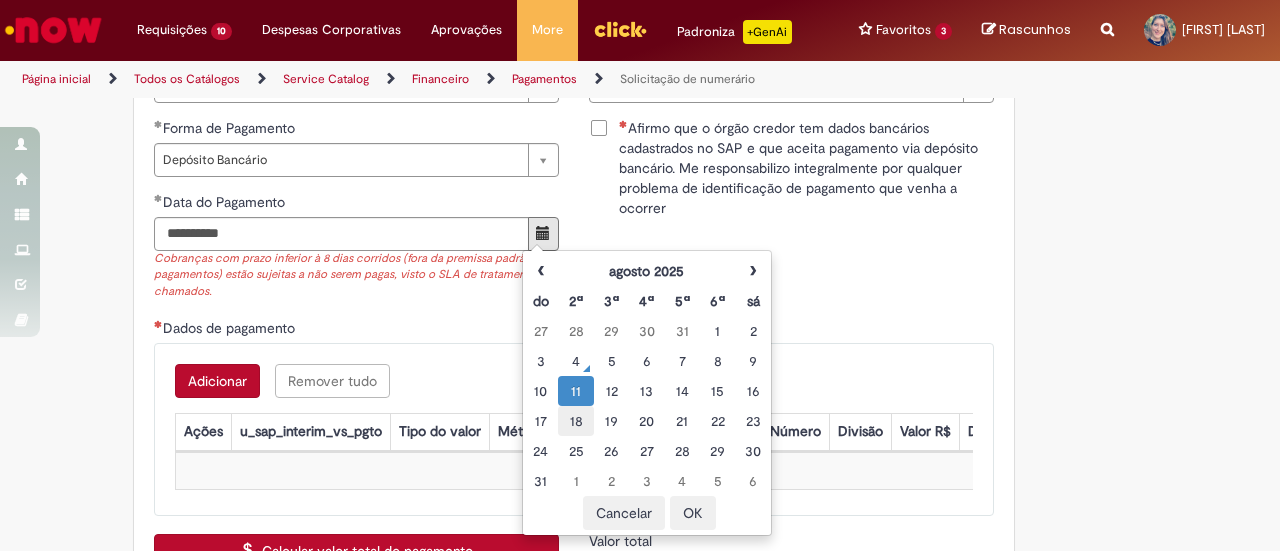 click on "18" at bounding box center (575, 421) 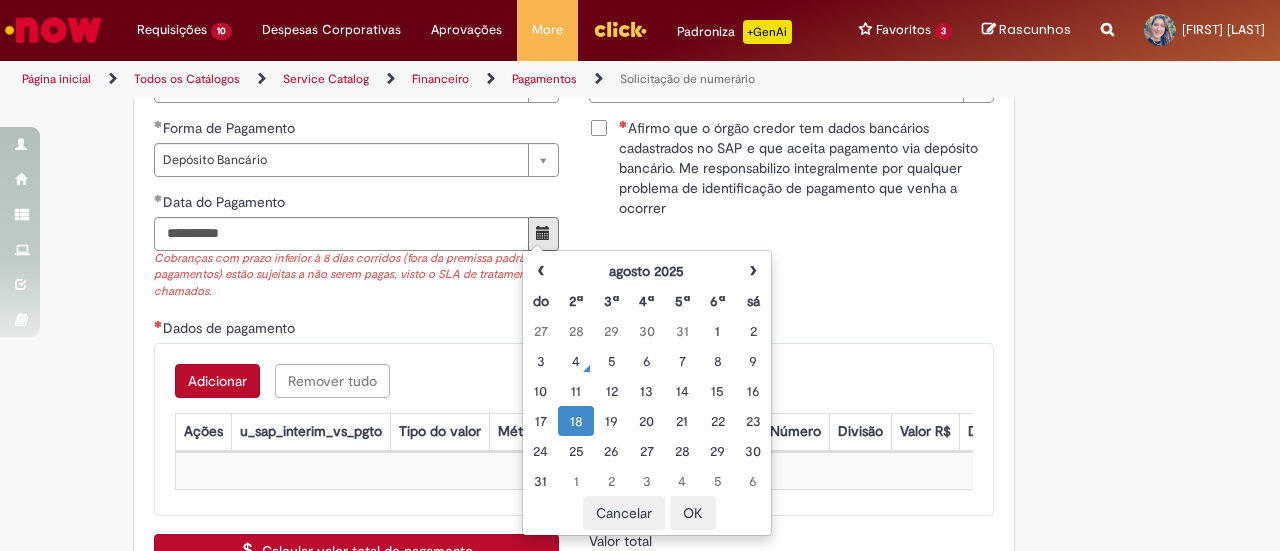 click on "**********" at bounding box center (574, 48) 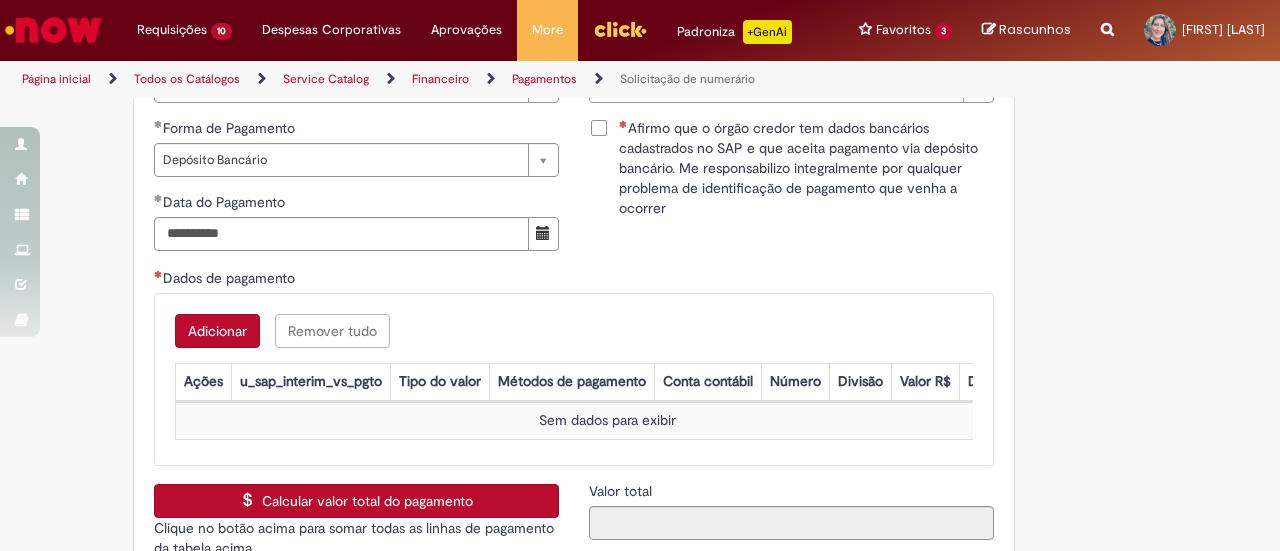 click on "Adicionar" at bounding box center [217, 331] 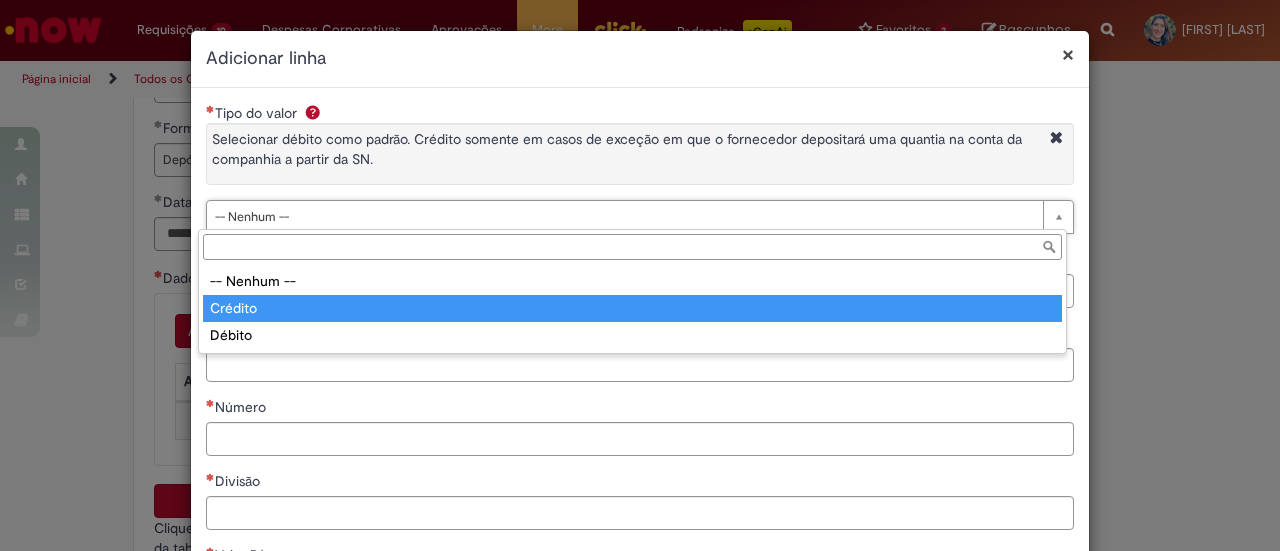 type on "******" 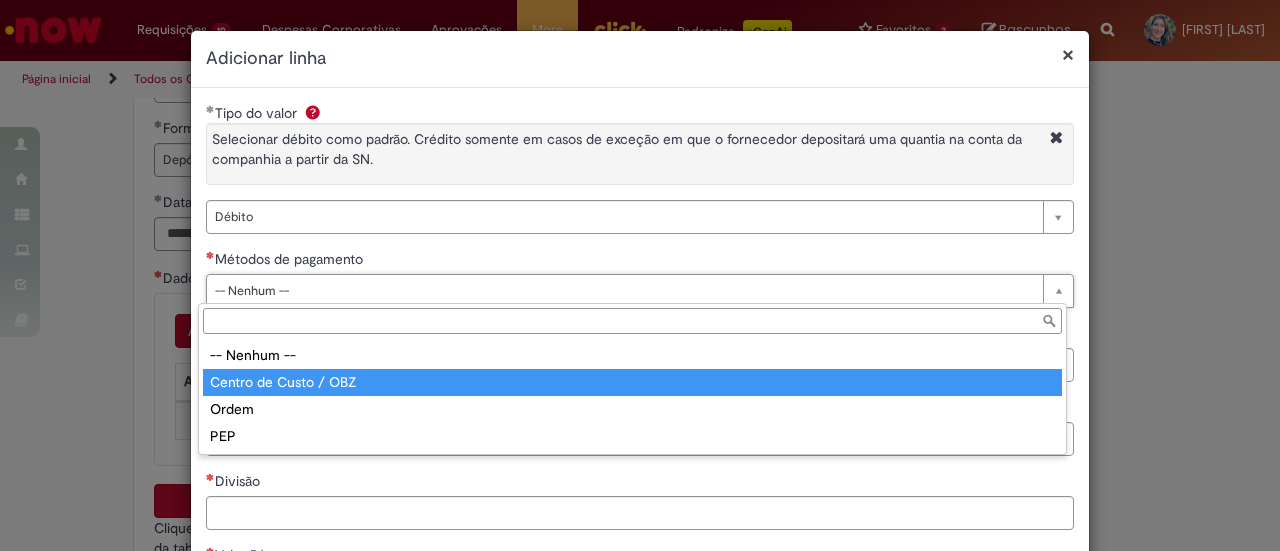 type on "**********" 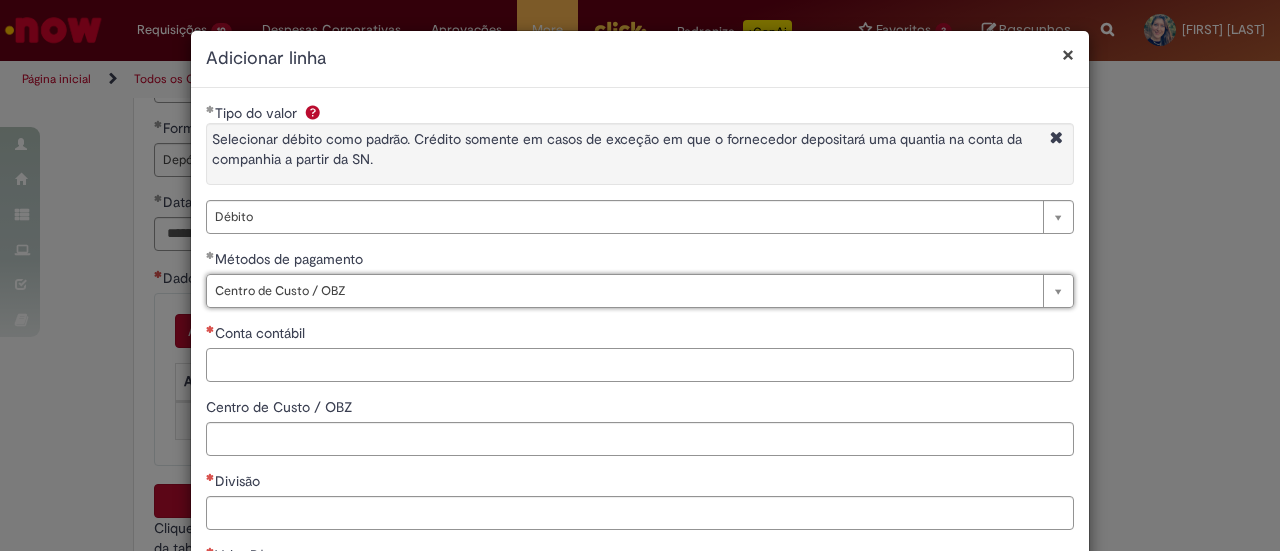 click on "Conta contábil" at bounding box center (640, 365) 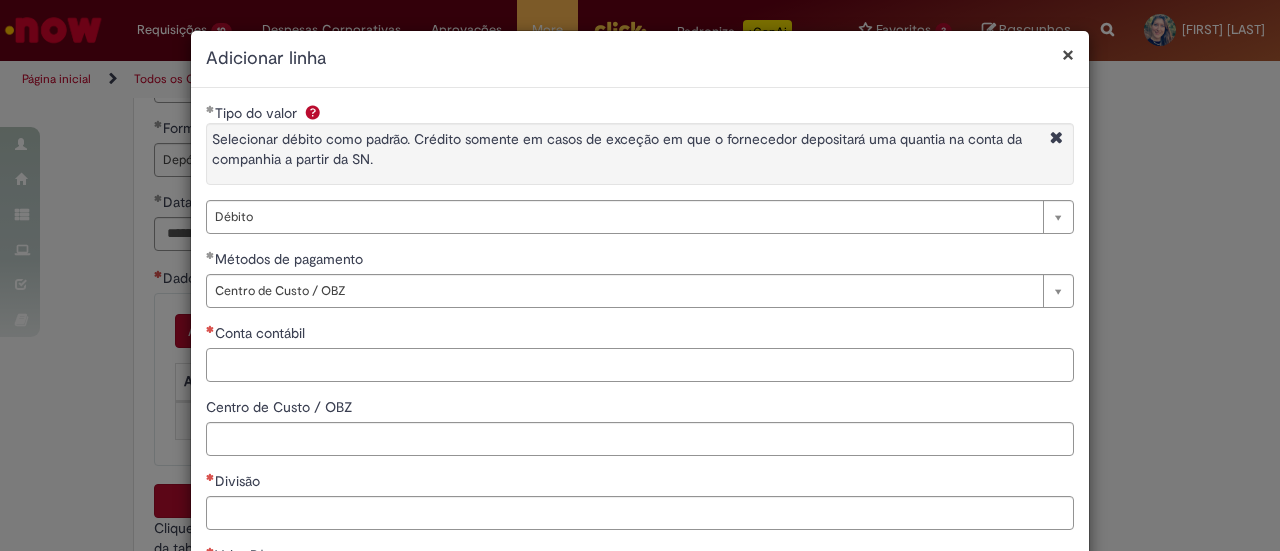 click on "Conta contábil" at bounding box center [640, 365] 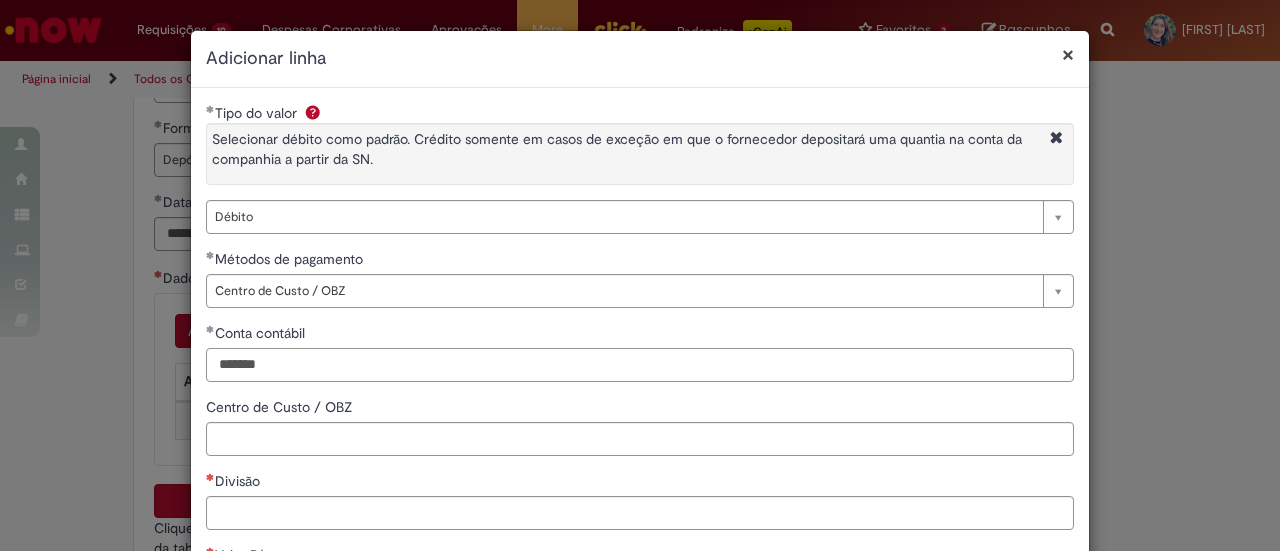 type on "*******" 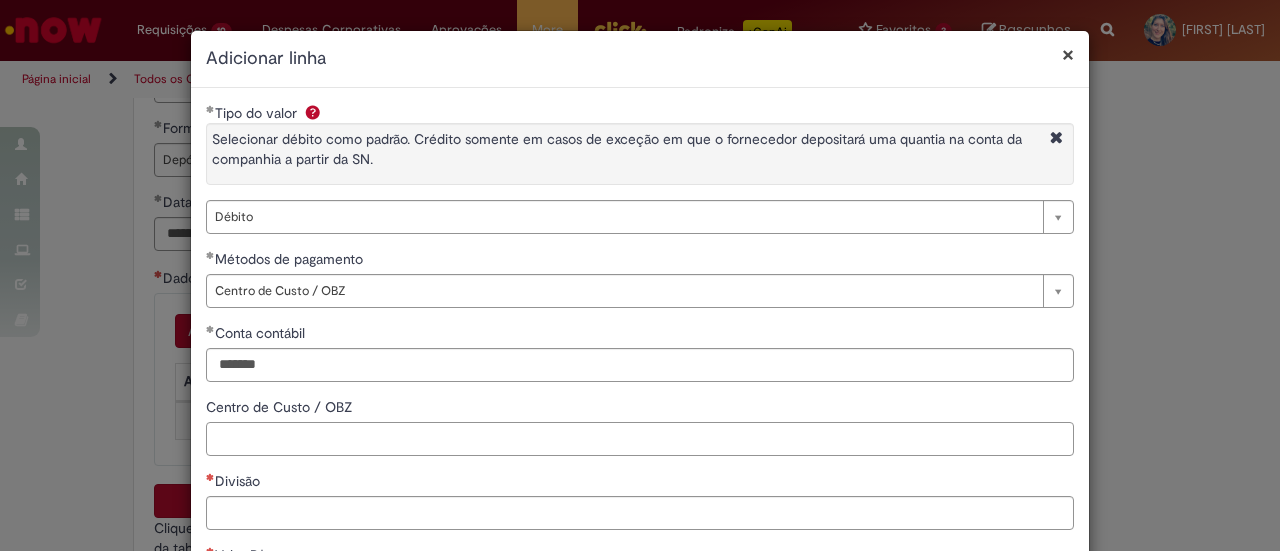 click on "Centro de Custo / OBZ" at bounding box center (640, 439) 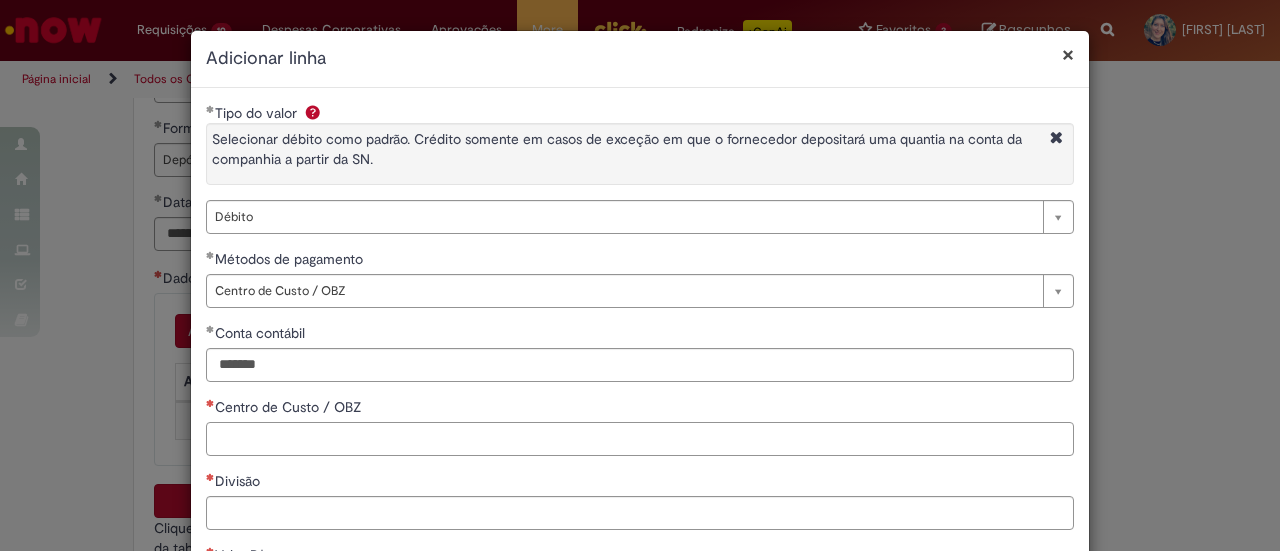 click on "Centro de Custo / OBZ" at bounding box center [640, 439] 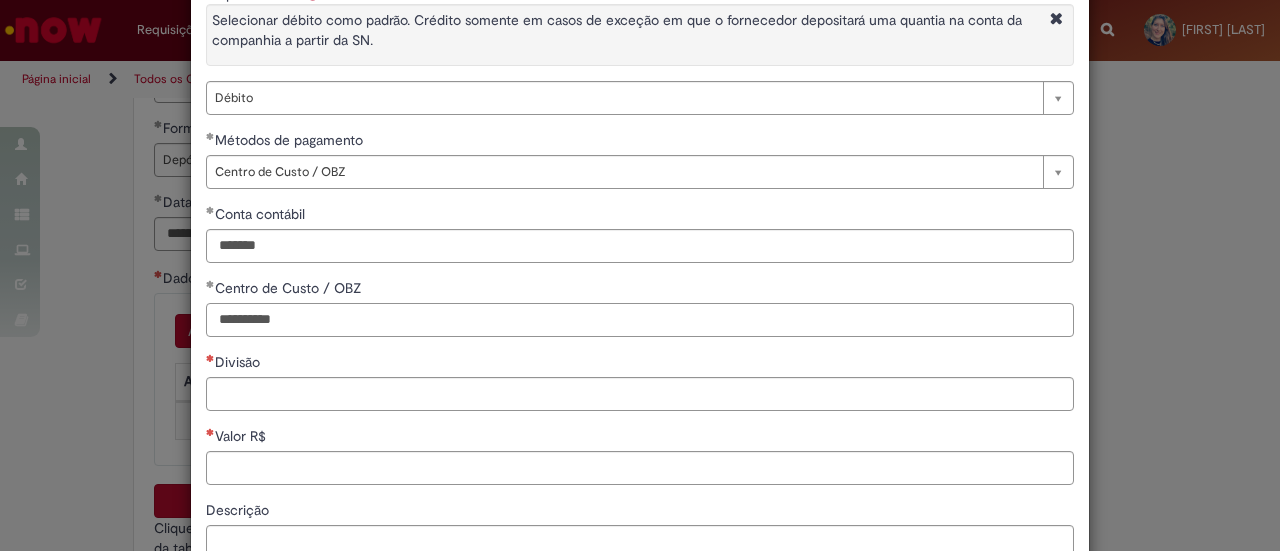 scroll, scrollTop: 166, scrollLeft: 0, axis: vertical 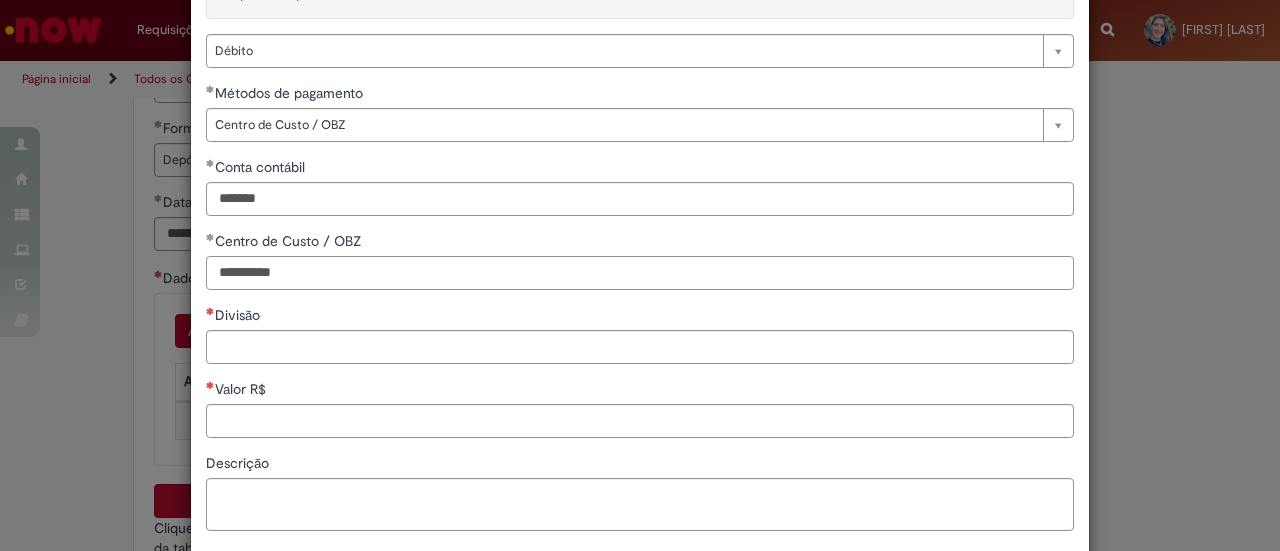 type on "**********" 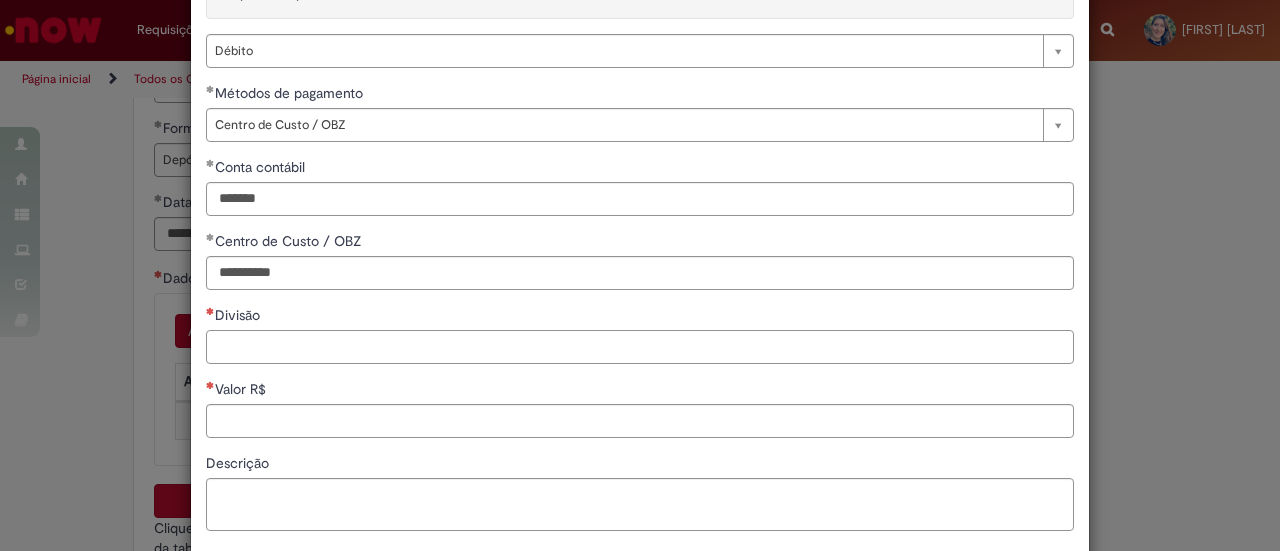 click on "Divisão" at bounding box center (640, 347) 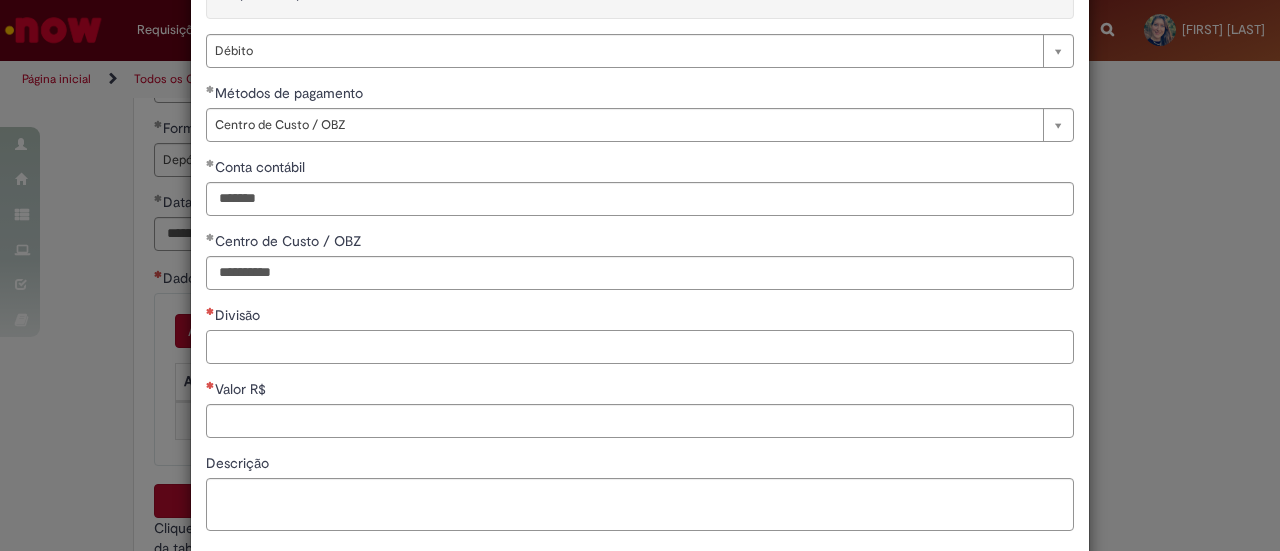 click on "Divisão" at bounding box center [640, 347] 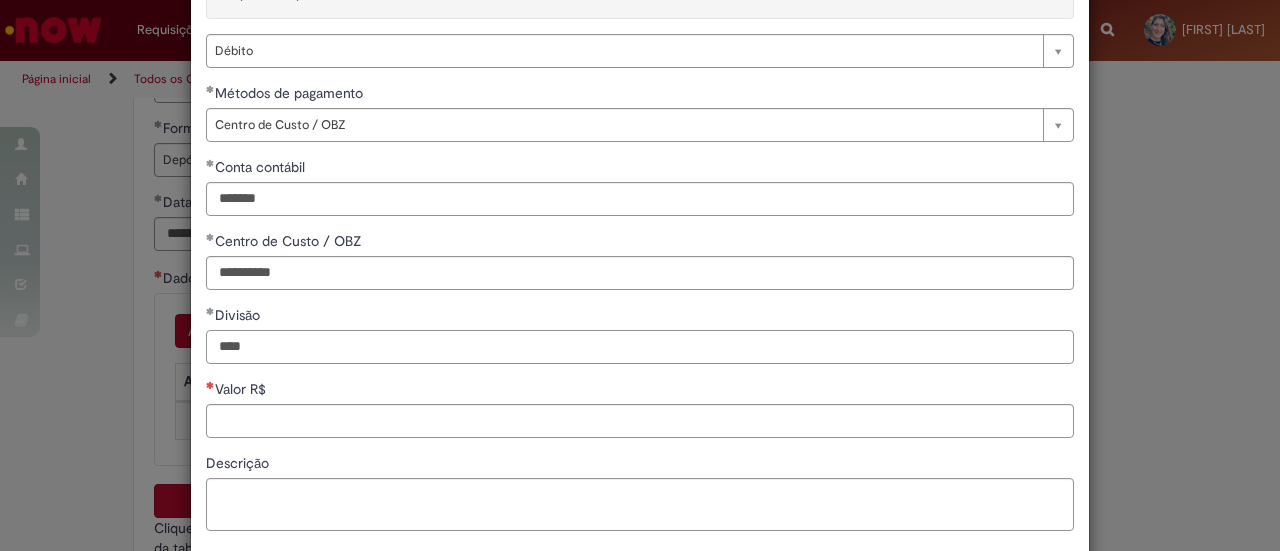 type on "****" 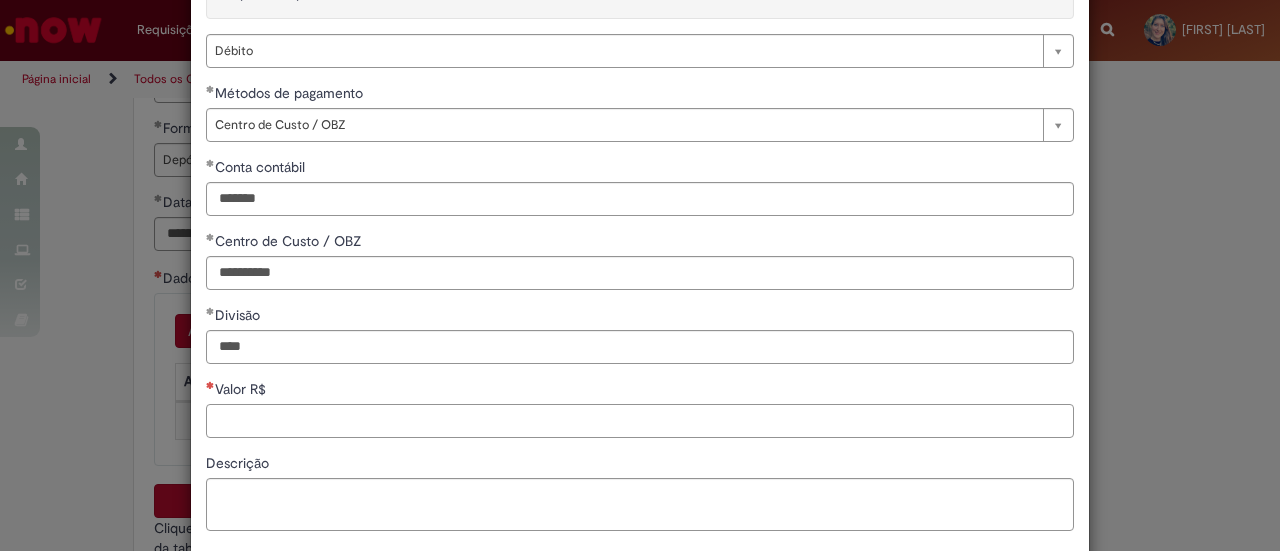 click on "Valor R$" at bounding box center [640, 421] 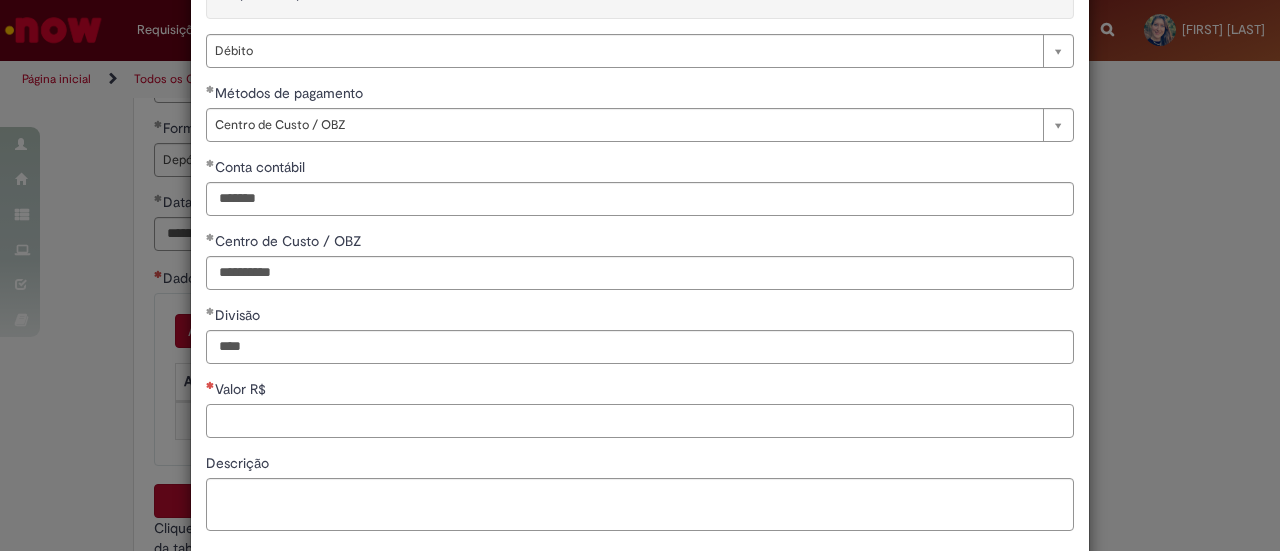 paste on "**********" 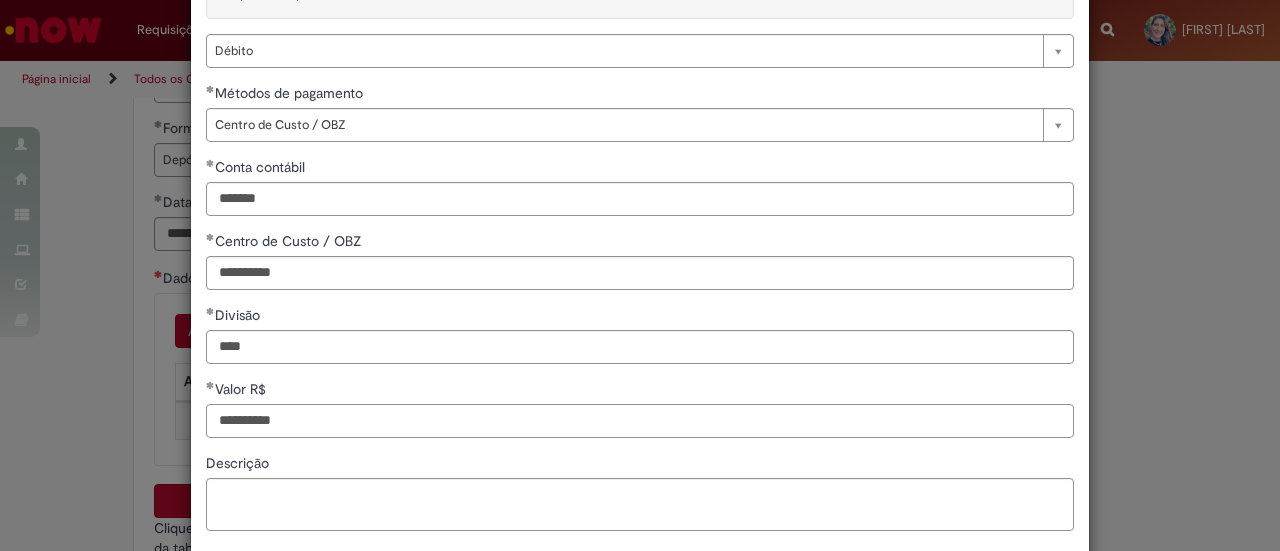 type on "**********" 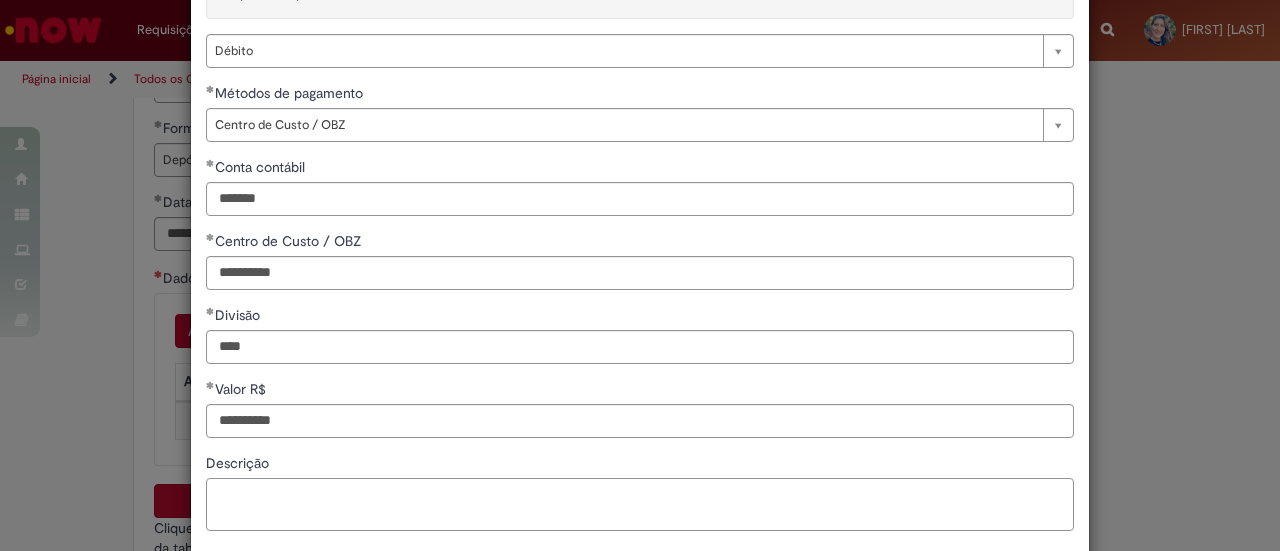 click on "Descrição" at bounding box center (640, 504) 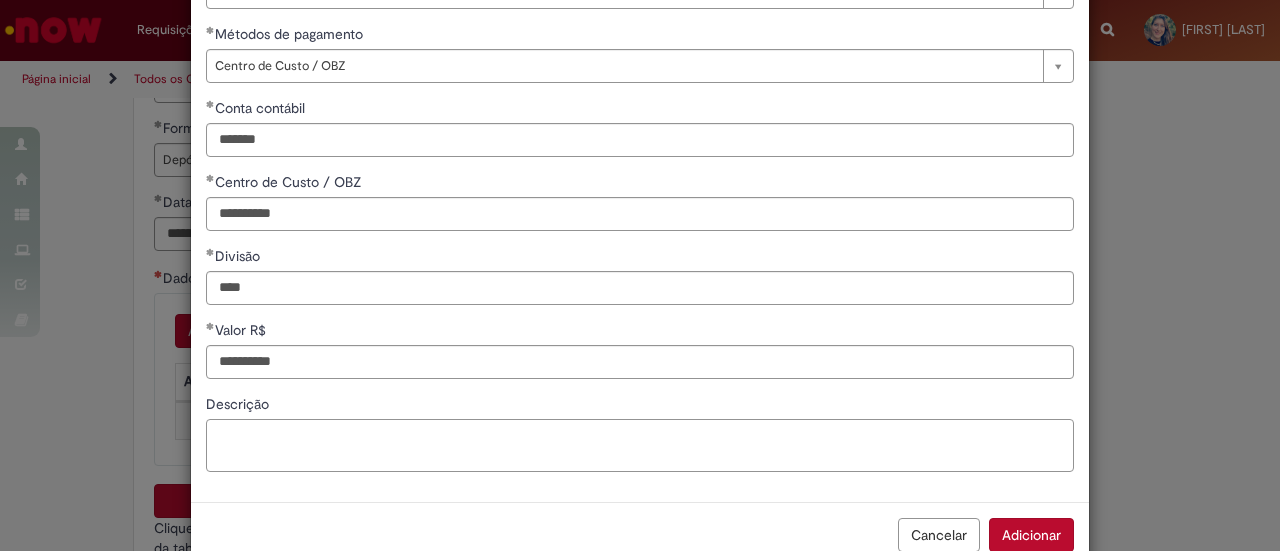 scroll, scrollTop: 270, scrollLeft: 0, axis: vertical 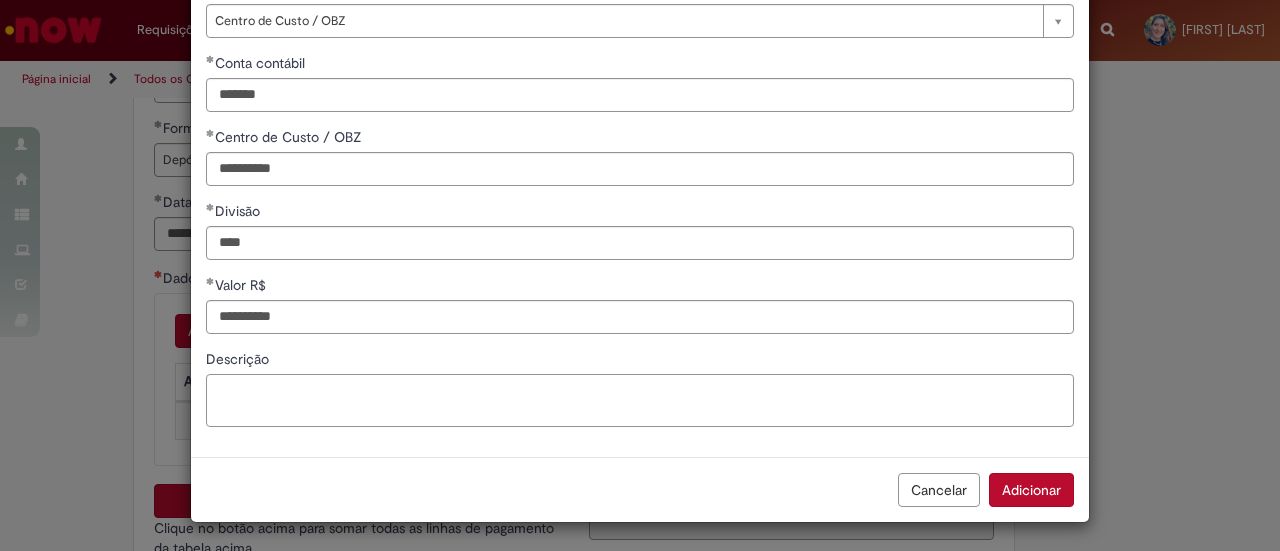 paste on "**********" 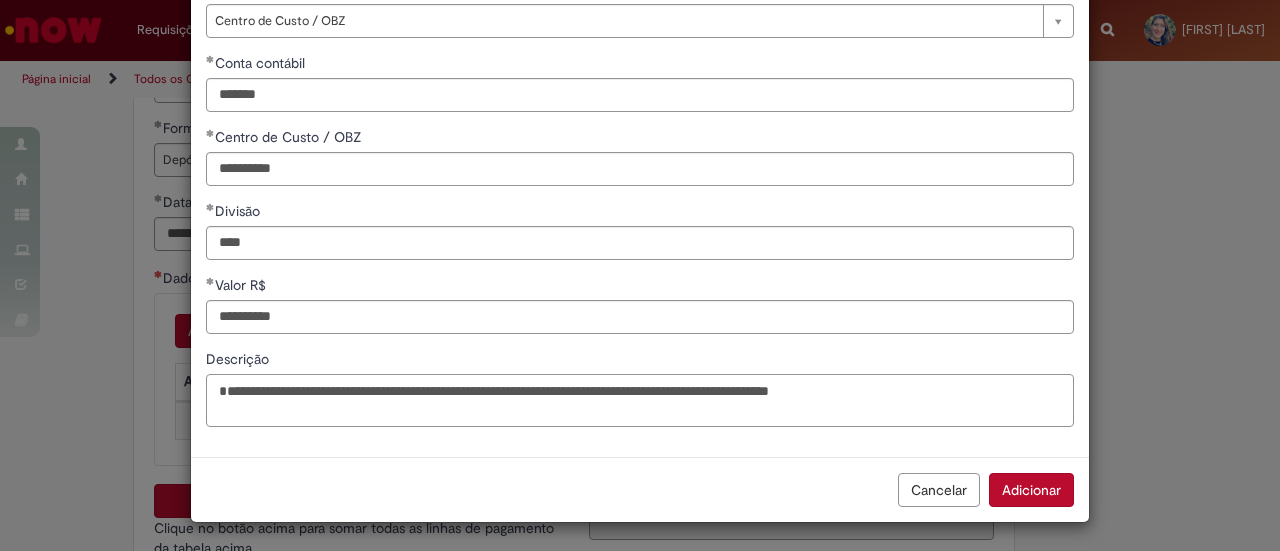 click on "**********" at bounding box center [640, 400] 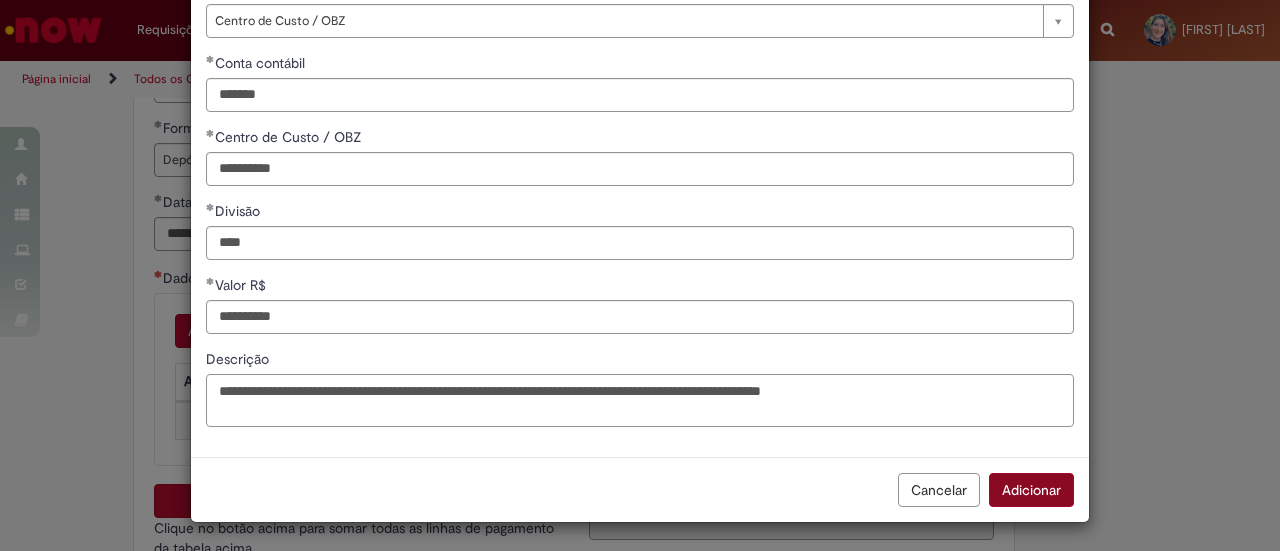 type on "**********" 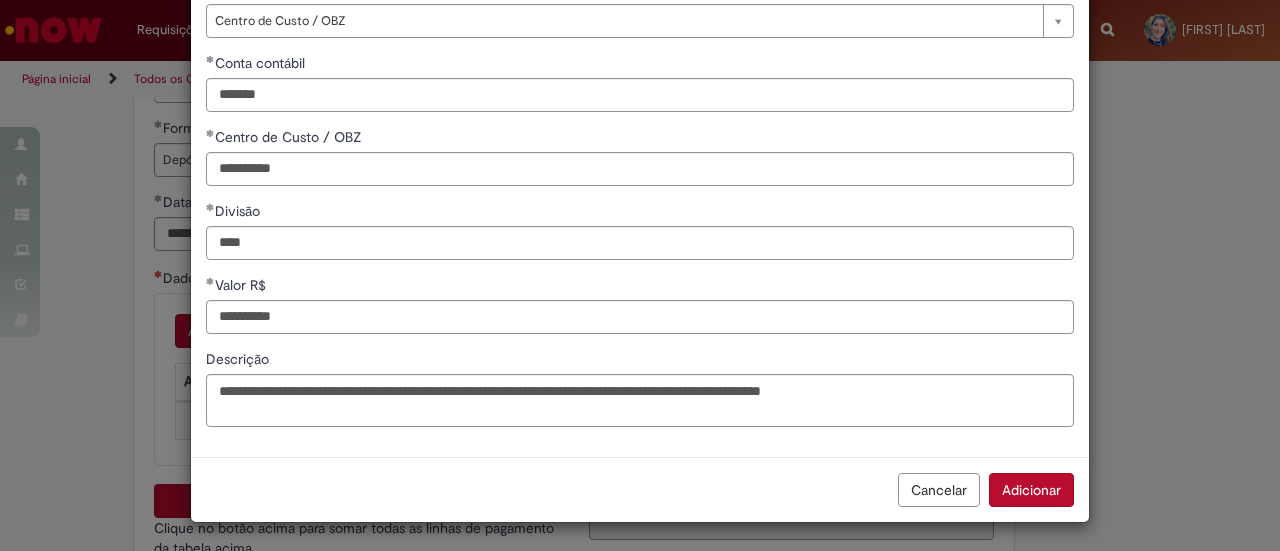 click on "Adicionar" at bounding box center [1031, 490] 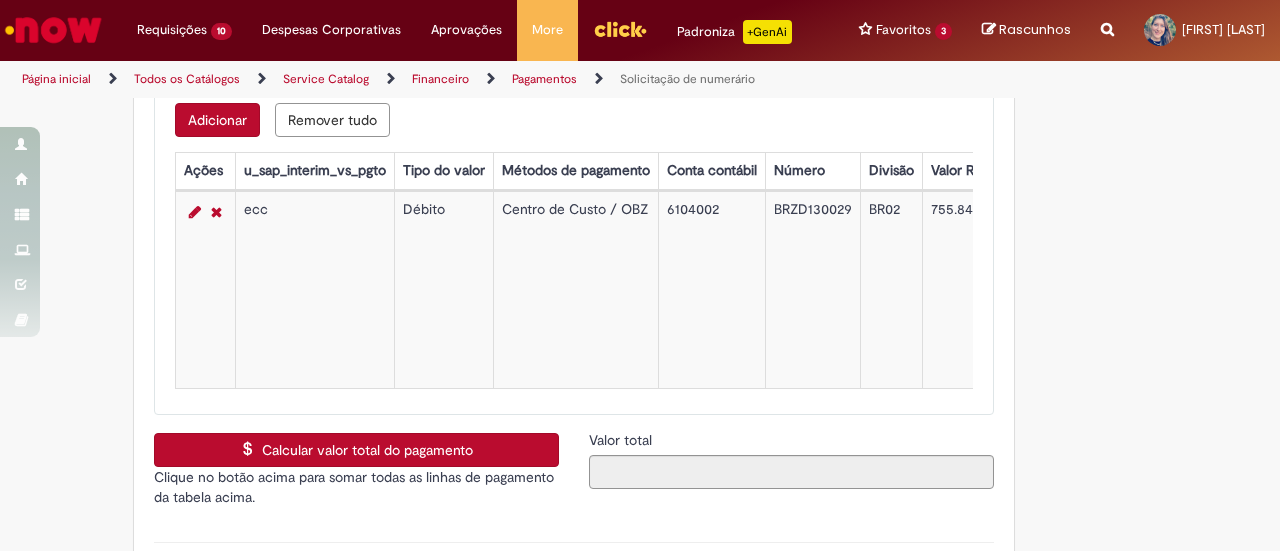 scroll, scrollTop: 3166, scrollLeft: 0, axis: vertical 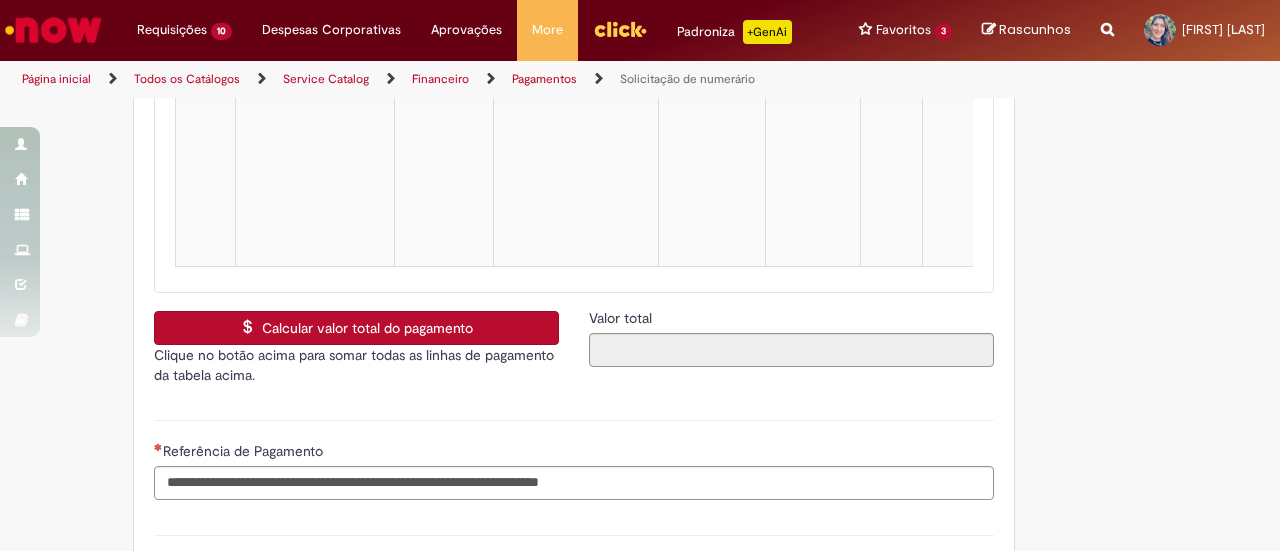 click on "Calcular valor total do pagamento" at bounding box center [356, 328] 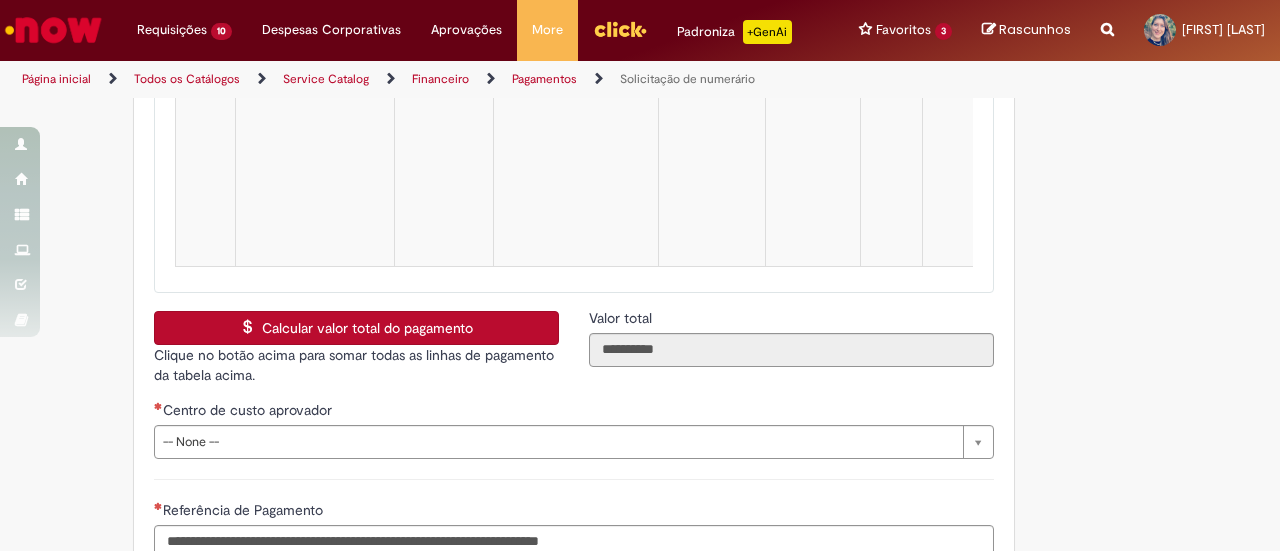 scroll, scrollTop: 3333, scrollLeft: 0, axis: vertical 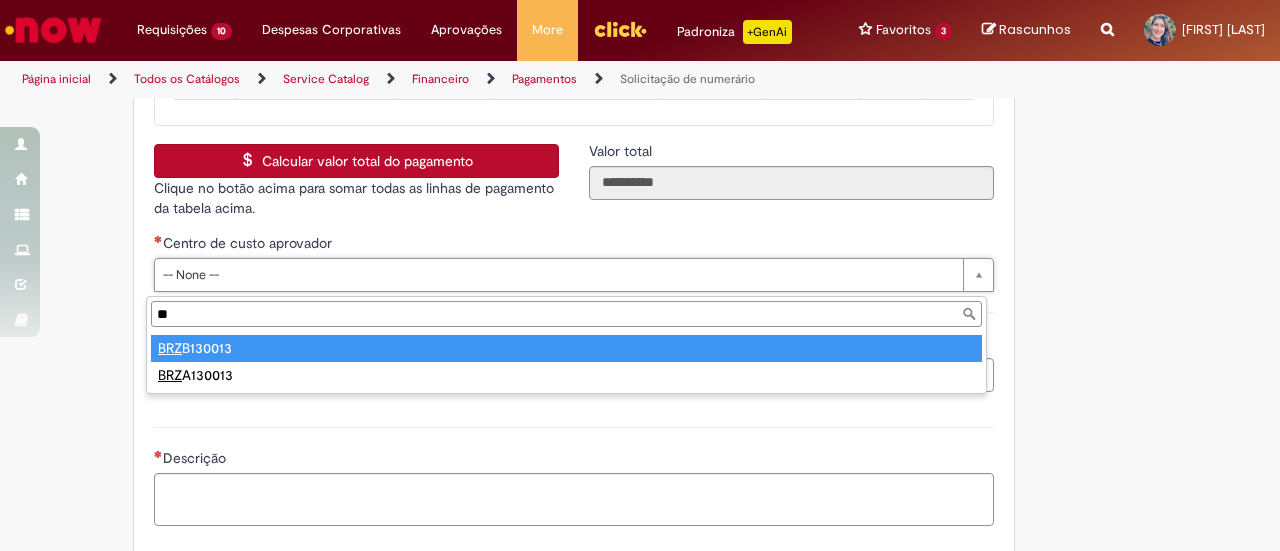 type on "*" 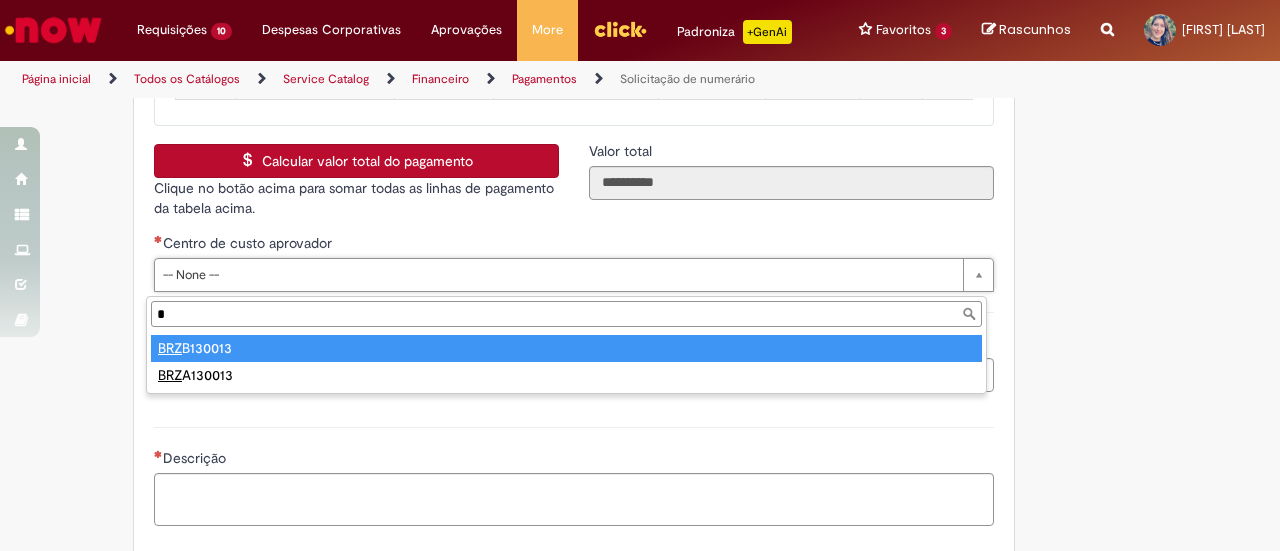 type 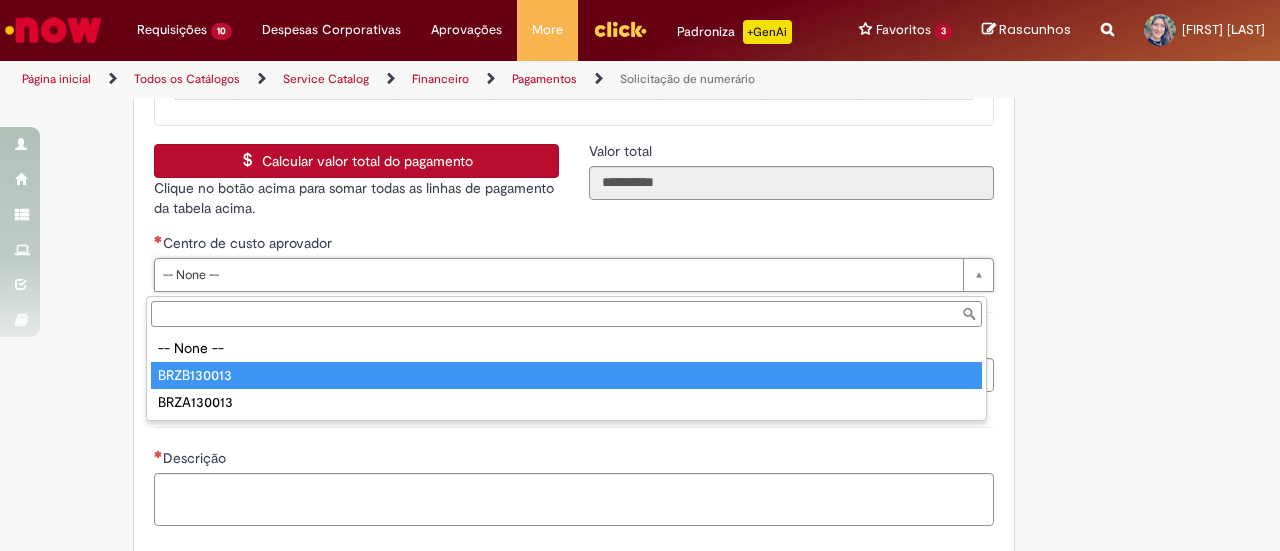 type on "**********" 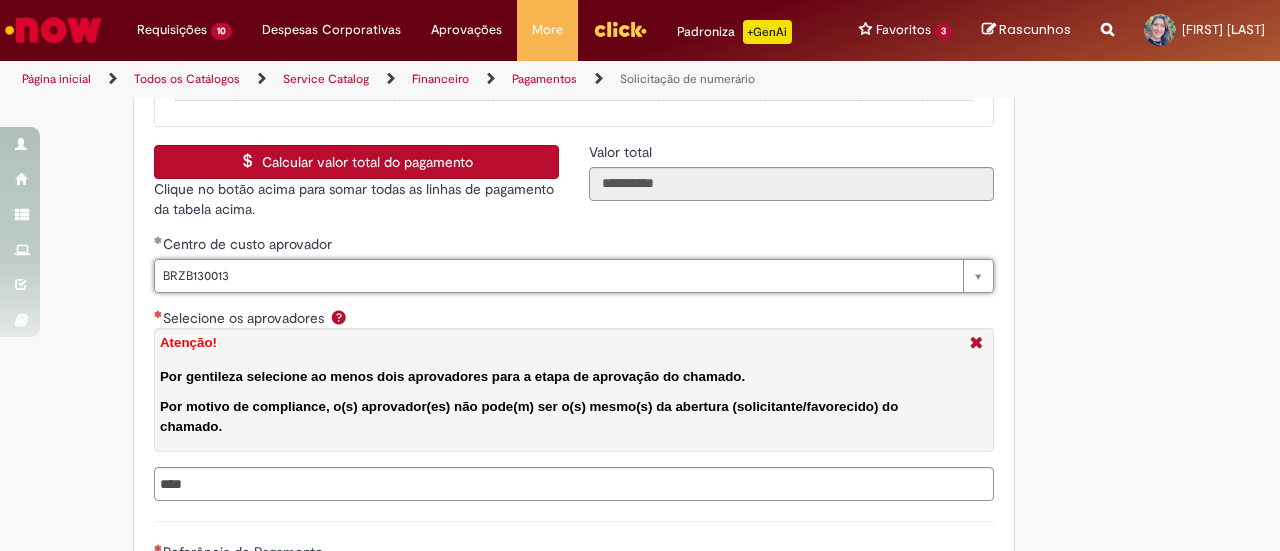 scroll, scrollTop: 3500, scrollLeft: 0, axis: vertical 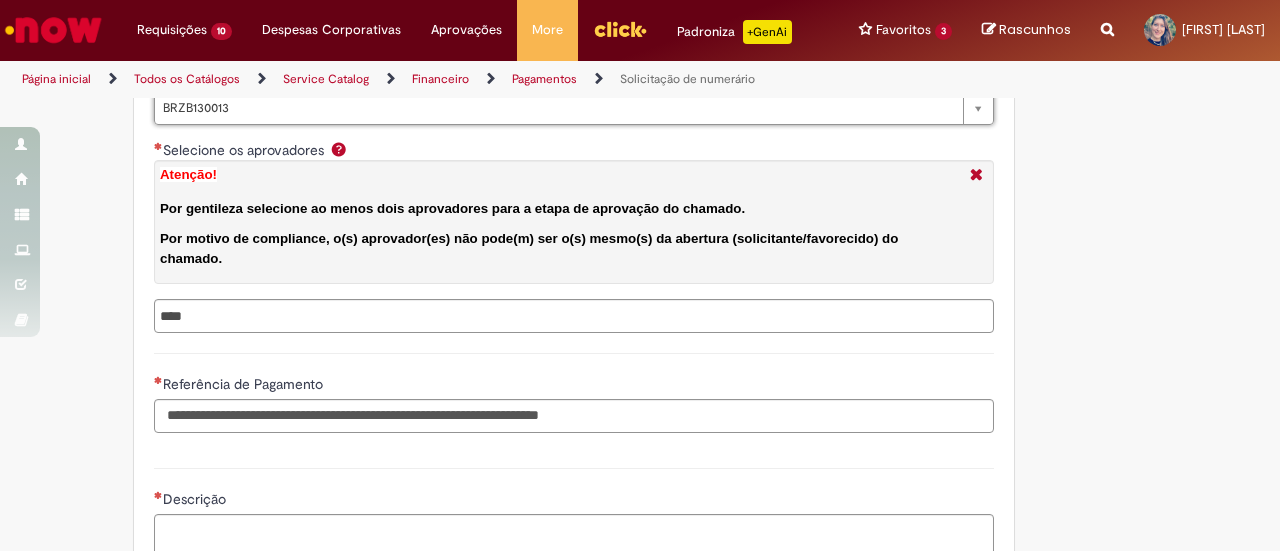 type 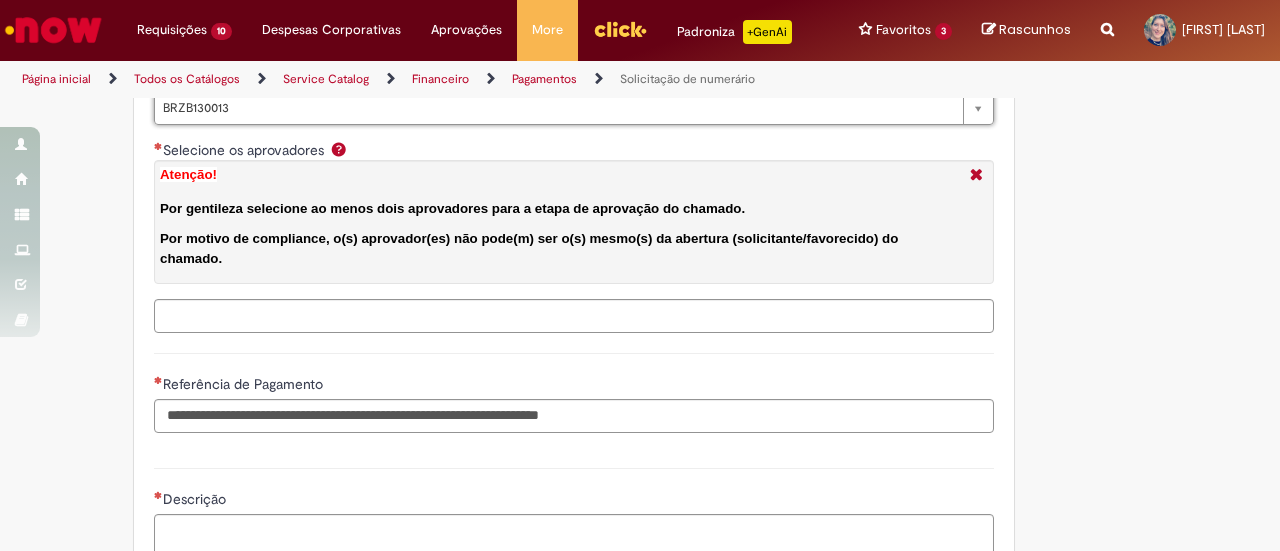 click on "Selecione os aprovadores Atenção!
Por gentileza selecione ao menos dois aprovadores para a etapa de aprovação do chamado.
Por motivo de compliance, o(s) aprovador(es) não pode(m) ser o(s) mesmo(s) da abertura (solicitante/favorecido) do chamado." at bounding box center (616, 316) 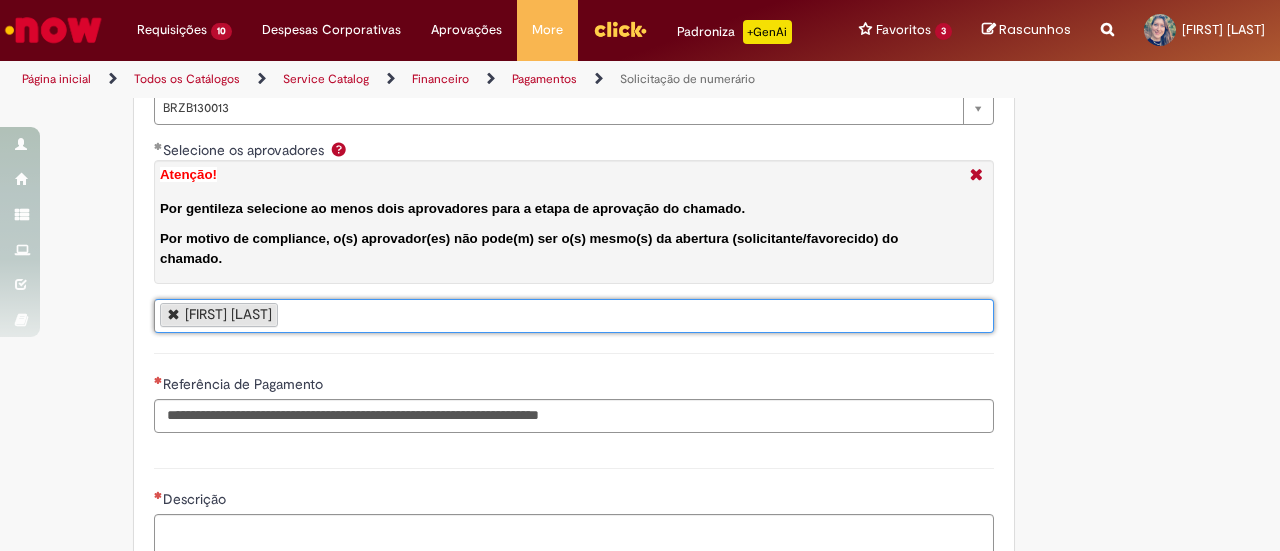 click on "[FIRST] [LAST]" at bounding box center [574, 316] 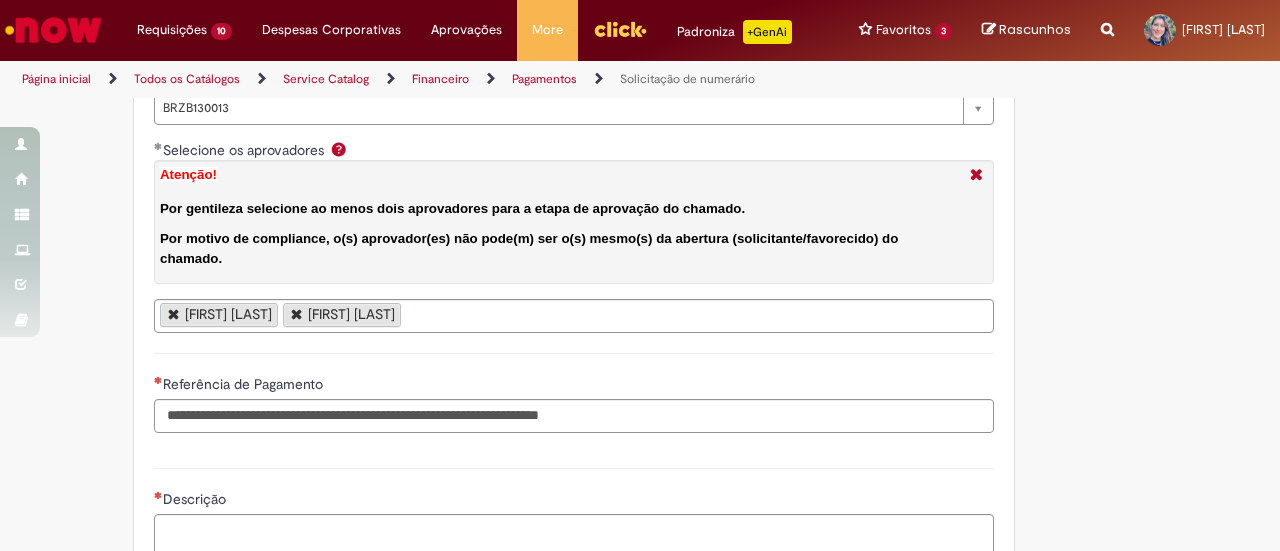 click on "[FIRST] [LAST]           [FIRST] [LAST]" at bounding box center (574, 316) 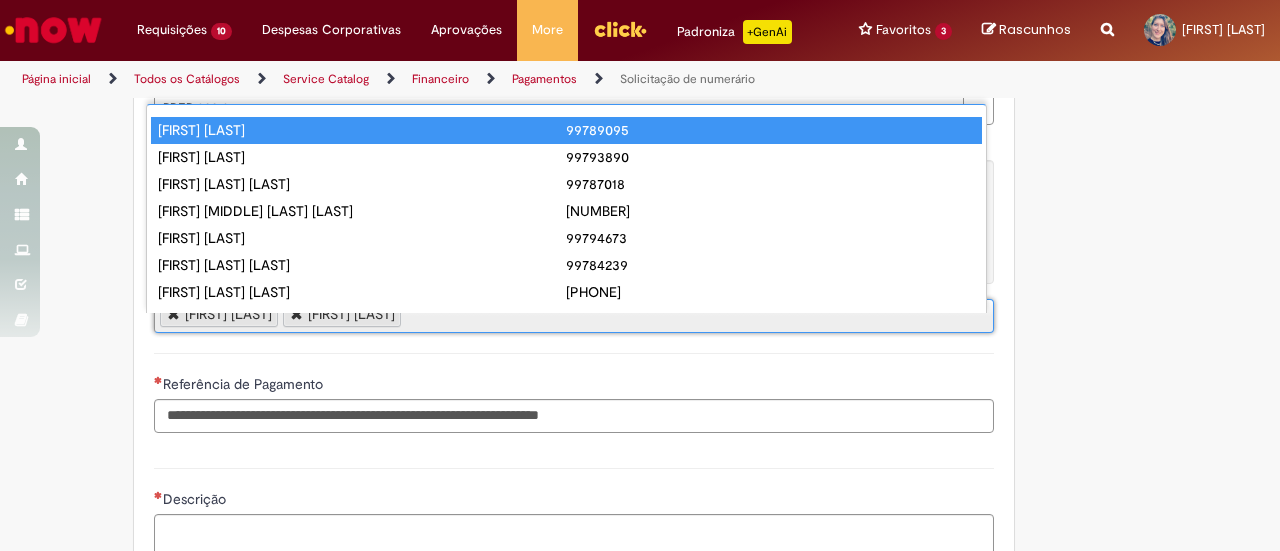 scroll, scrollTop: 16, scrollLeft: 0, axis: vertical 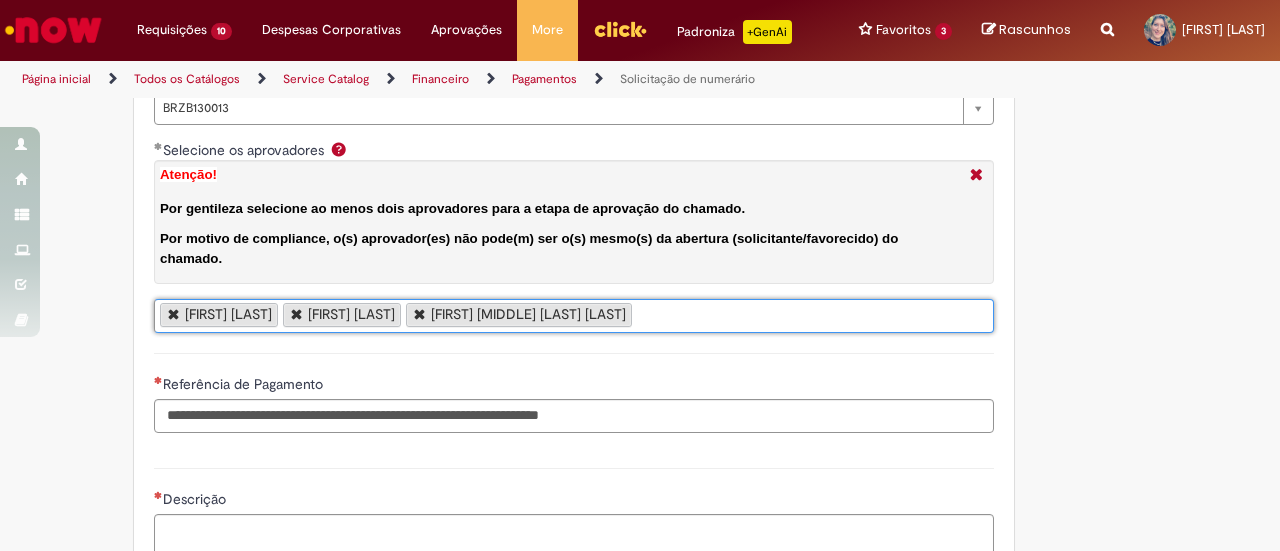 click on "[FIRST] [LAST]           [FIRST] [LAST]           [FIRST] [LAST] [MIDDLE] [LAST]" at bounding box center [574, 316] 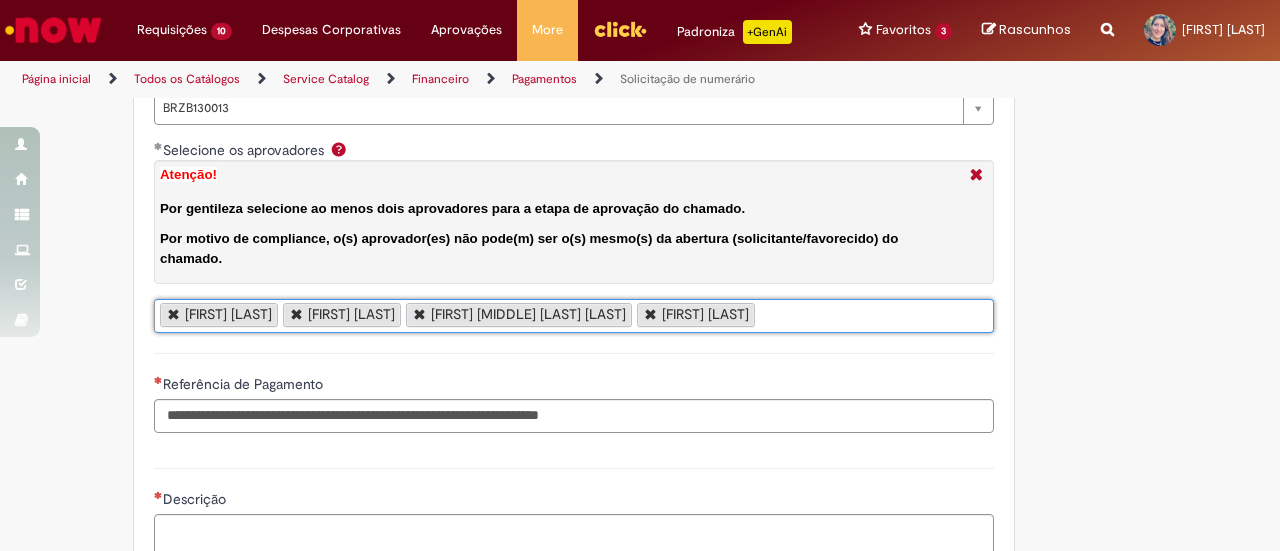 click on "[FIRST] [LAST]           [FIRST] [LAST]           [FIRST] [LAST] [MIDDLE] [LAST]           [FIRST] [LAST]" at bounding box center (574, 316) 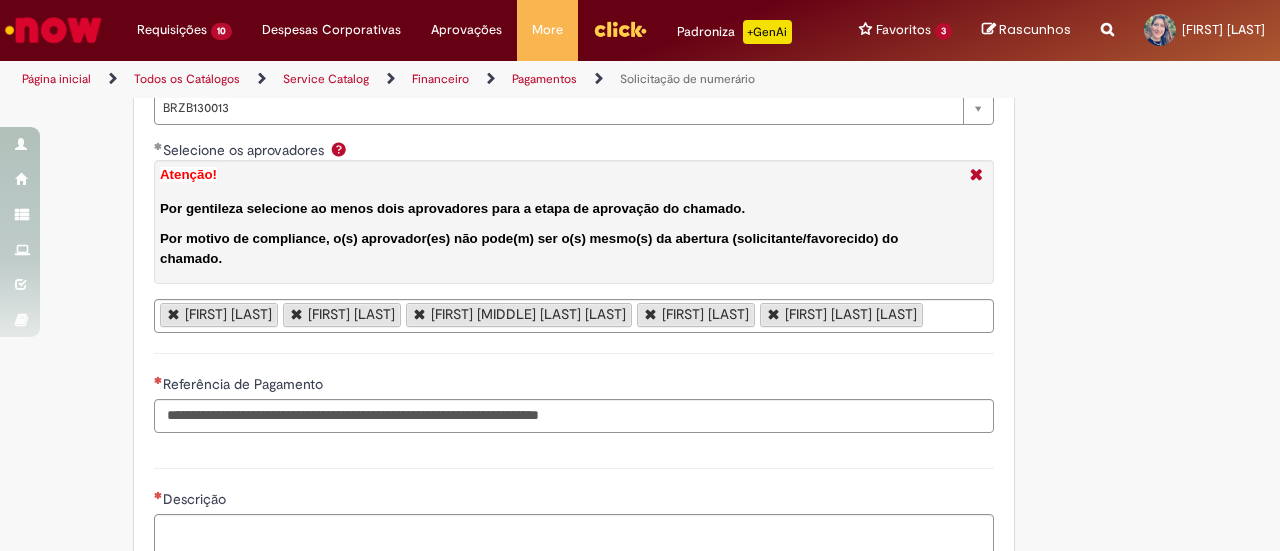 click on "[FIRST] [LAST]           [FIRST] [LAST]           [FIRST] [LAST] [MIDDLE] [LAST]           [FIRST] [LAST]           [FIRST] [LAST] [LAST]" at bounding box center (574, 316) 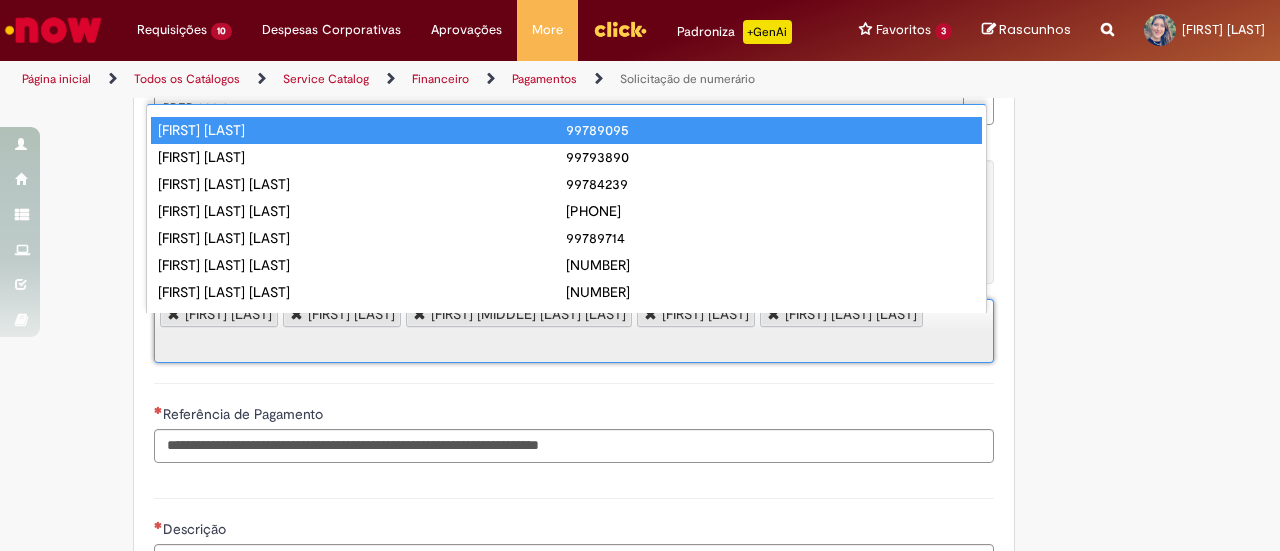 scroll, scrollTop: 16, scrollLeft: 0, axis: vertical 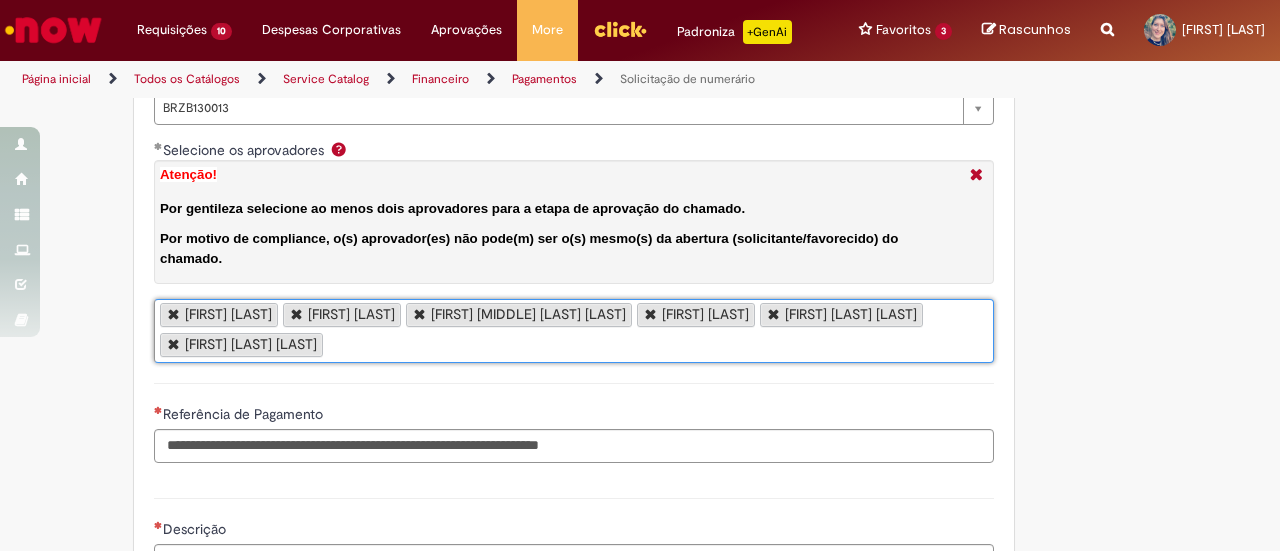 click on "[FIRST] [LAST]           [FIRST] [LAST]           [FIRST] [LAST] [MIDDLE] [LAST]           [FIRST] [LAST]           [FIRST] [LAST] [LAST]           [FIRST] [LAST] [LAST]" at bounding box center [574, 331] 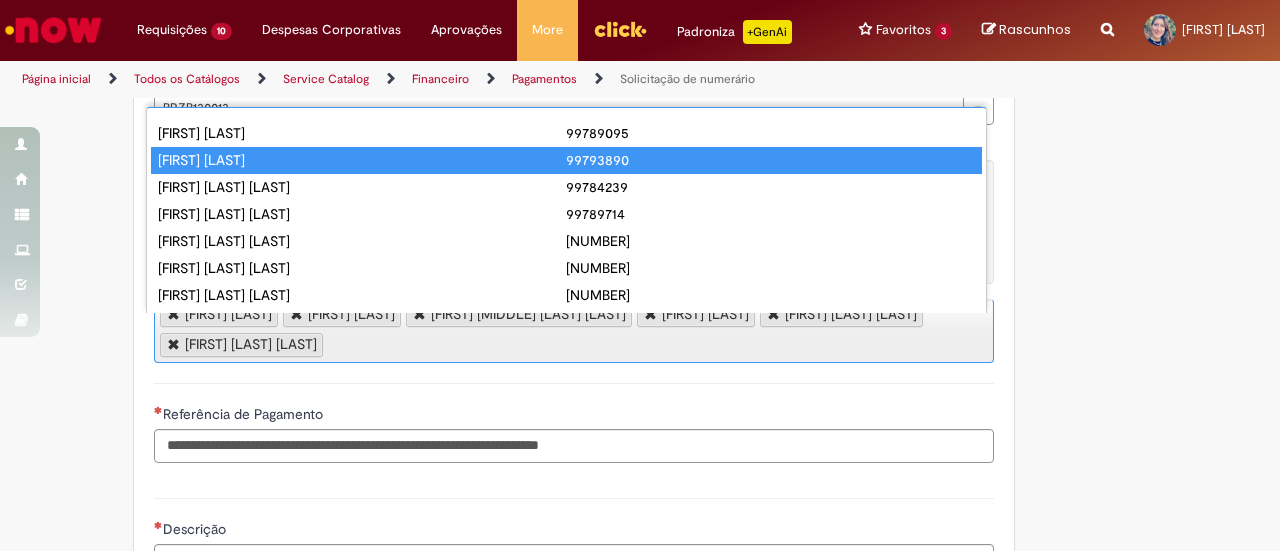 drag, startPoint x: 504, startPoint y: 150, endPoint x: 516, endPoint y: 175, distance: 27.730848 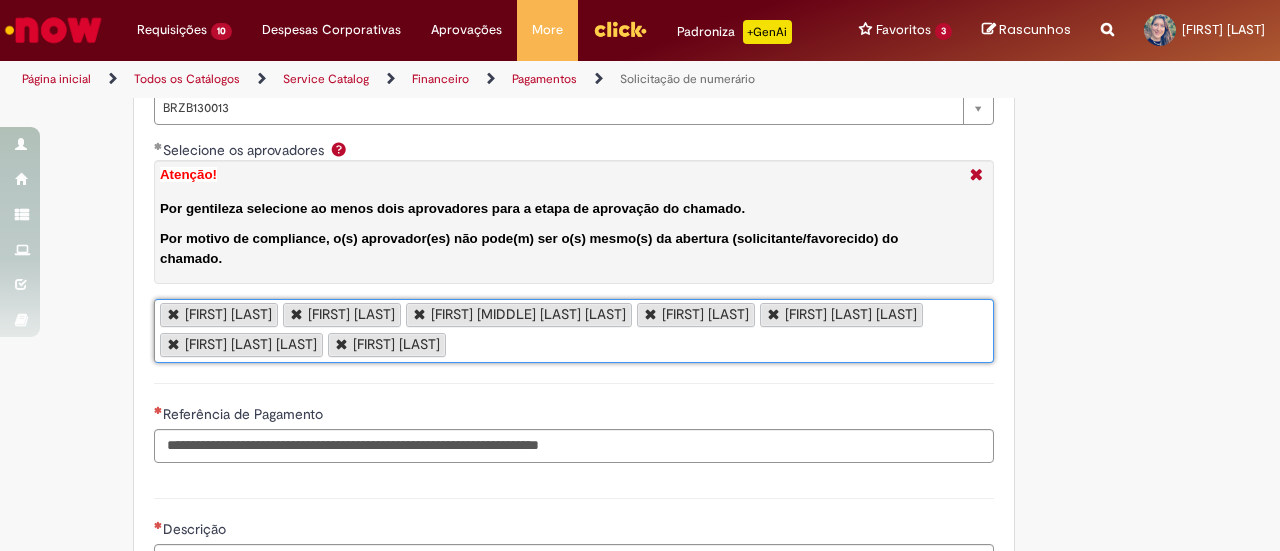 click on "[FIRST] [LAST]           [FIRST] [LAST]           [FIRST] [LAST] [MIDDLE] [LAST]           [FIRST] [LAST]           [FIRST] [LAST] [LAST]           [FIRST] [LAST] [LAST]           [FIRST] [LAST]" at bounding box center (574, 331) 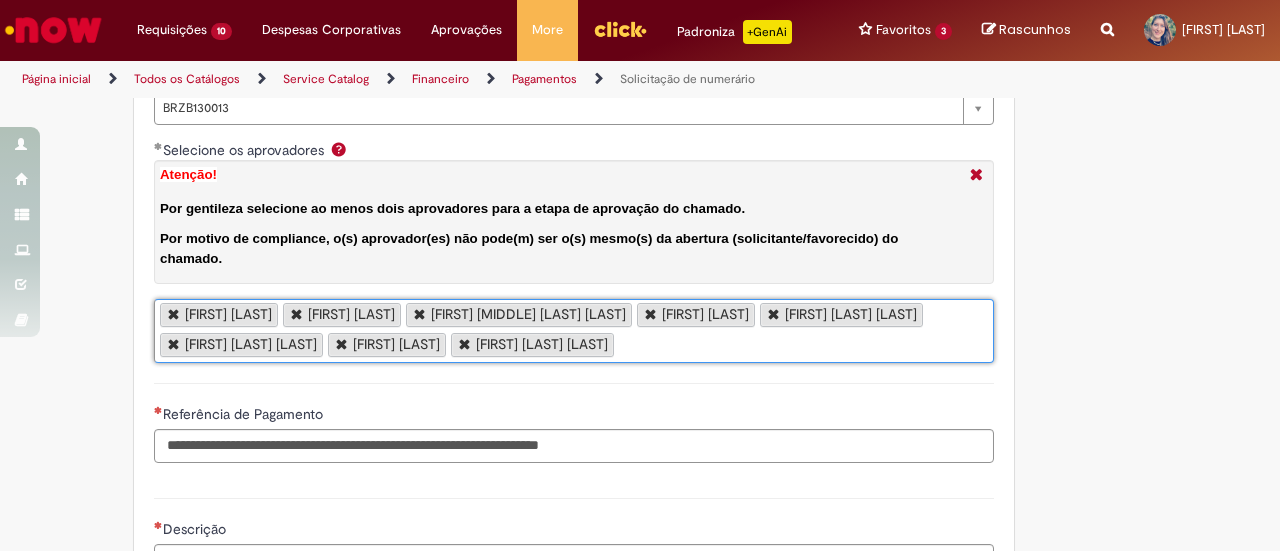 click on "[FIRST] [LAST] [FIRST] [LAST] [FIRST] [LAST] [FIRST] [LAST] [FIRST] [LAST] [FIRST] [LAST] [FIRST] [LAST] [FIRST] [LAST]" at bounding box center (574, 331) 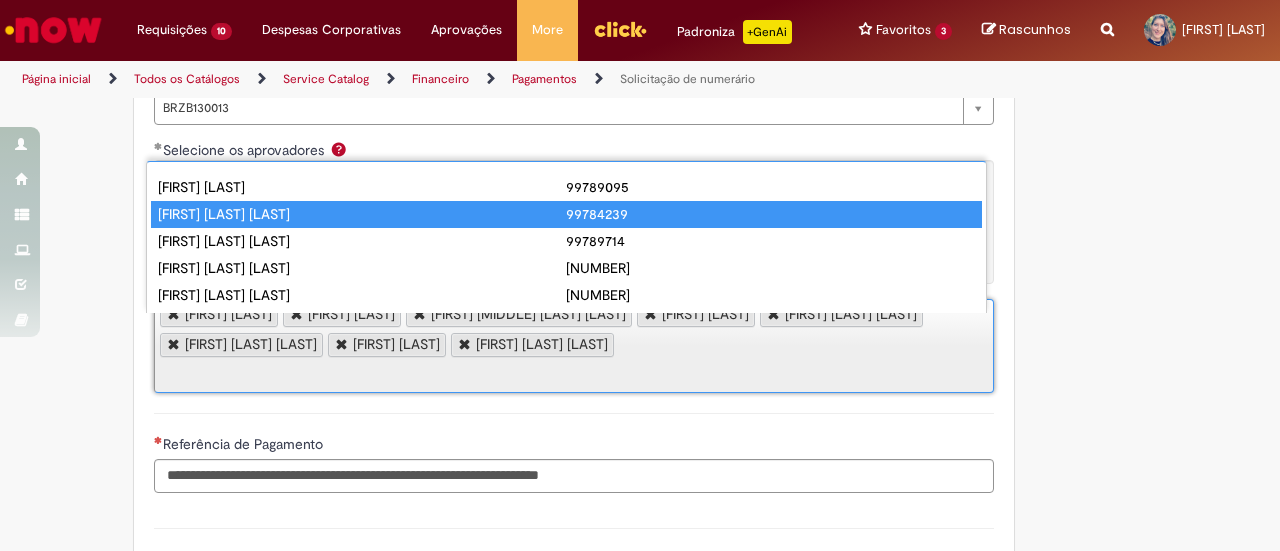drag, startPoint x: 433, startPoint y: 217, endPoint x: 476, endPoint y: 253, distance: 56.0803 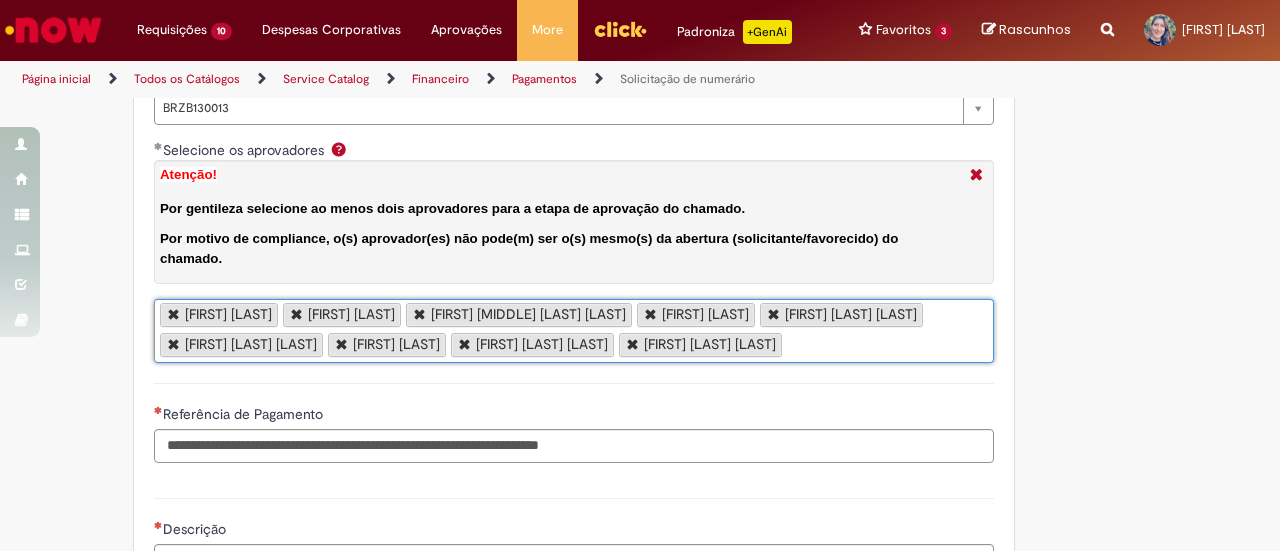 click on "[FIRST] [LAST]           [FIRST] [LAST]           [FIRST] [LAST] [MIDDLE] [LAST]           [FIRST] [LAST]           [FIRST] [LAST] [LAST]           [FIRST] [LAST] [LAST]           [FIRST] [LAST]           [FIRST] [LAST] [LAST]           [FIRST] [LAST] [LAST]           [FIRST] [LAST] [LAST]" at bounding box center (574, 331) 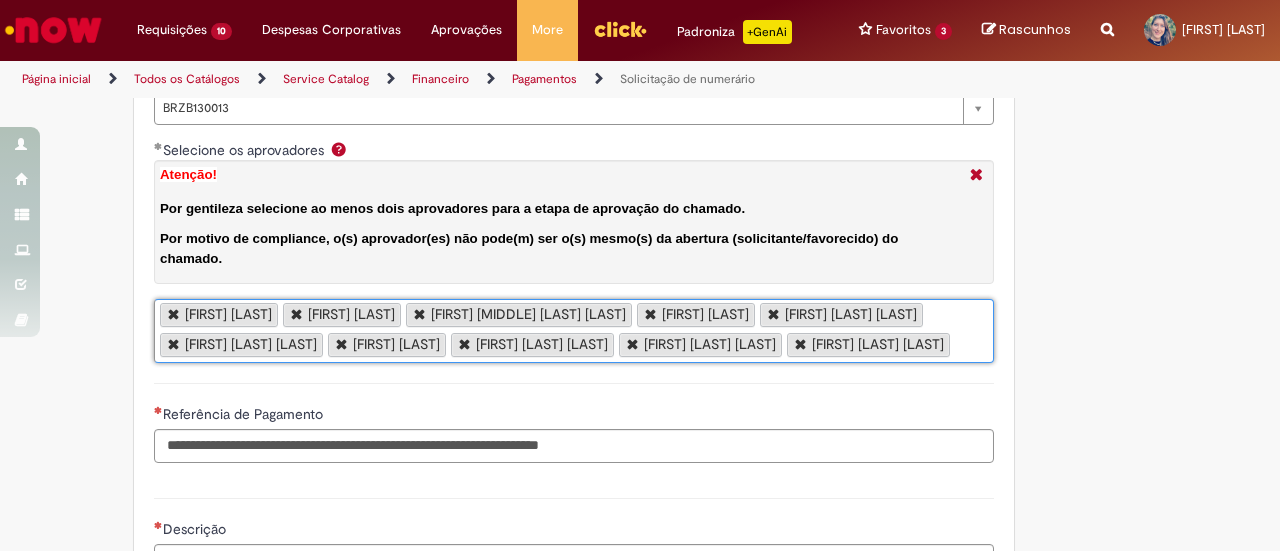 click on "[FIRST] [LAST]           [FIRST] [LAST]           [FIRST] [LAST] [MIDDLE] [LAST]           [FIRST] [LAST]           [FIRST] [LAST] [LAST]           [FIRST] [LAST] [LAST]           [FIRST] [LAST]           [FIRST] [LAST] [LAST]           [FIRST] [LAST] [LAST]           [FIRST] [LAST] [LAST]" at bounding box center [574, 331] 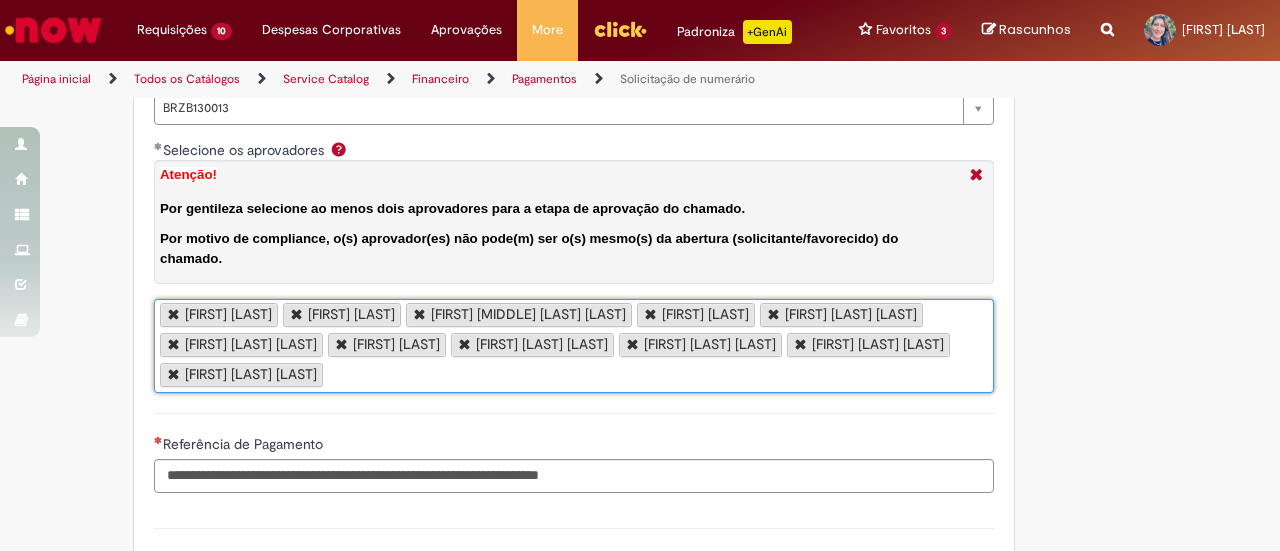 click on "[FIRST] [LAST]           [FIRST] [LAST]           [FIRST] [LAST] [MIDDLE] [LAST]           [FIRST] [LAST]           [FIRST] [LAST] [LAST]           [FIRST] [LAST] [LAST]           [FIRST] [LAST]           [FIRST] [LAST] [LAST]           [FIRST] [LAST] [LAST]           [FIRST] [LAST] [LAST]           [FIRST] [LAST] [LAST]           [FIRST] [LAST] [LAST]" at bounding box center (574, 346) 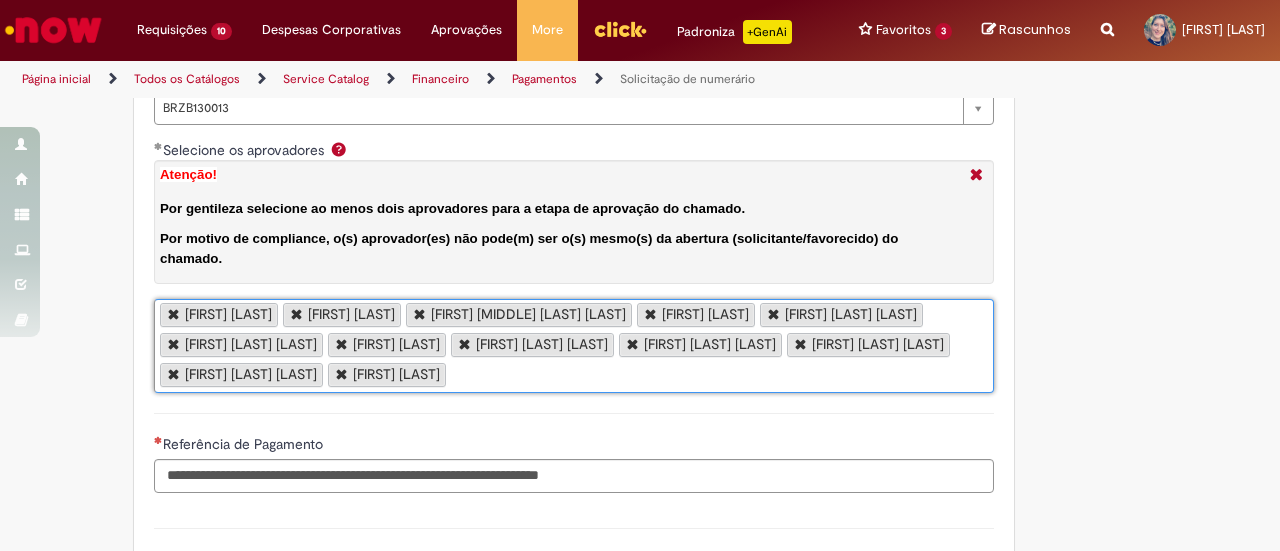 click on "[FIRST] [LAST]           [FIRST] [LAST]           [FIRST] [LAST] [MIDDLE] [LAST]           [FIRST] [LAST]           [FIRST] [LAST] [LAST]           [FIRST] [LAST] [LAST]           [FIRST] [LAST]           [FIRST] [LAST] [LAST]           [FIRST] [LAST] [LAST]           [FIRST] [LAST] [LAST]           [FIRST] [LAST] [LAST]           [FIRST] [LAST] [LAST]" at bounding box center (574, 346) 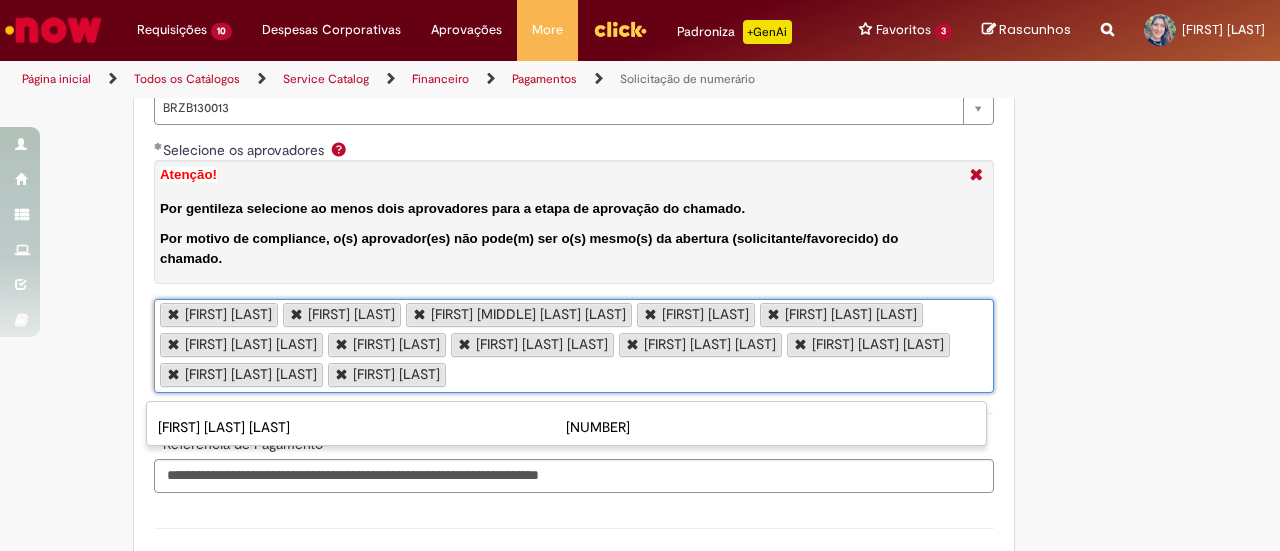 click on "[FIRST] [LAST] [PHONE] [FIRST] [LAST] [PHONE] [FIRST] [LAST] [PHONE] [FIRST] [LAST] [PHONE] [FIRST] [LAST] [PHONE] [FIRST] [LAST] [PHONE] [FIRST] [LAST] [PHONE] [FIRST] [LAST] [PHONE] [FIRST] [LAST] [PHONE] [FIRST] [LAST] [PHONE] [FIRST] [LAST] [PHONE]" at bounding box center [566, 427] 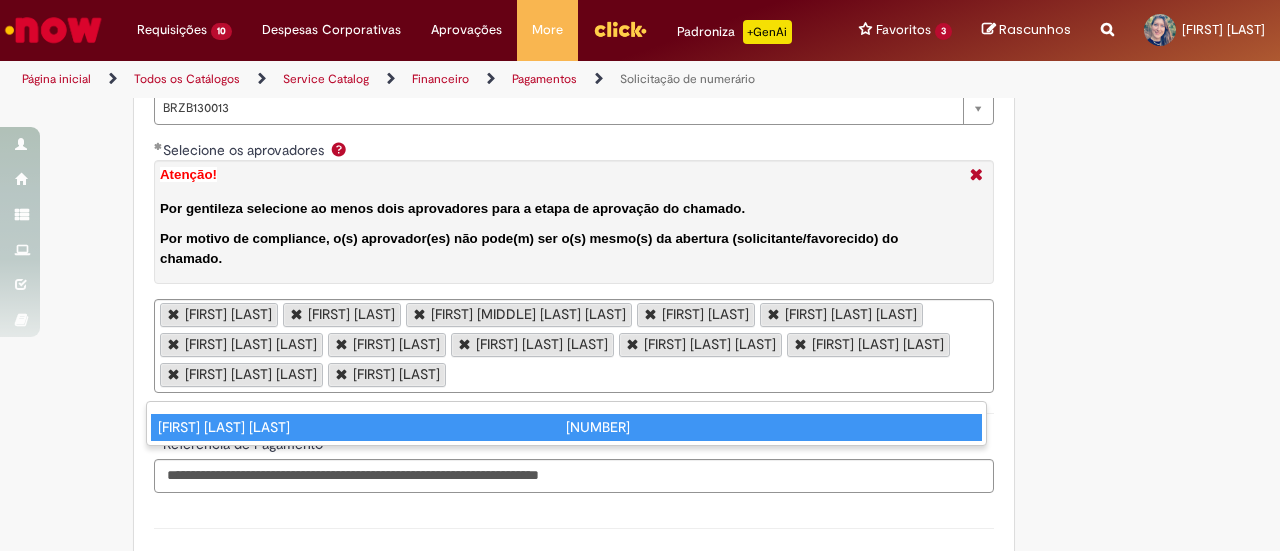 type on "**********" 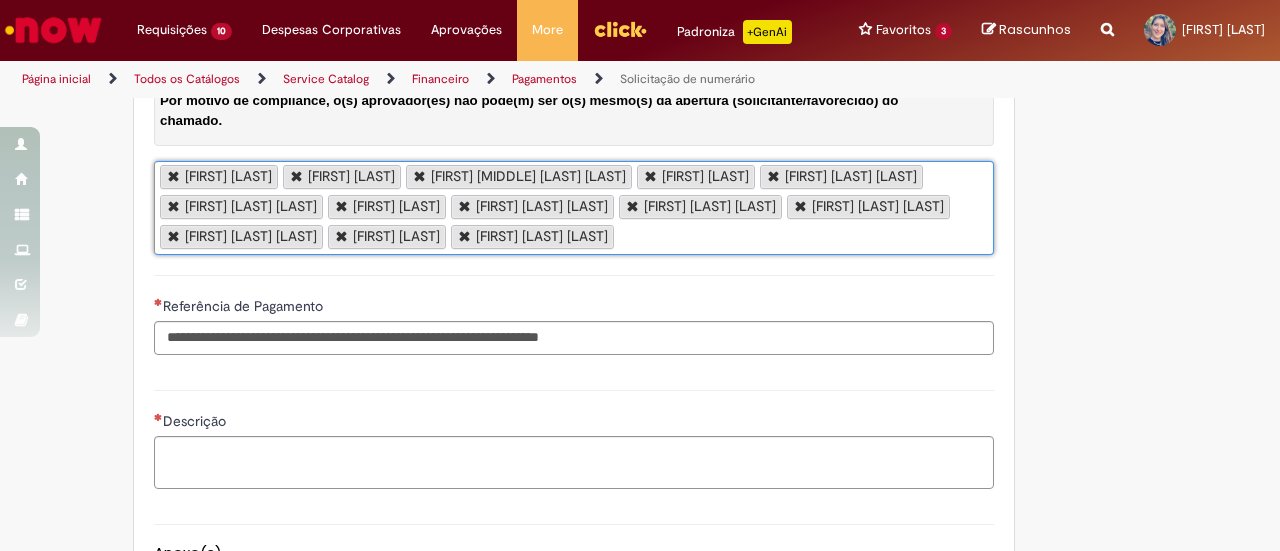 scroll, scrollTop: 3666, scrollLeft: 0, axis: vertical 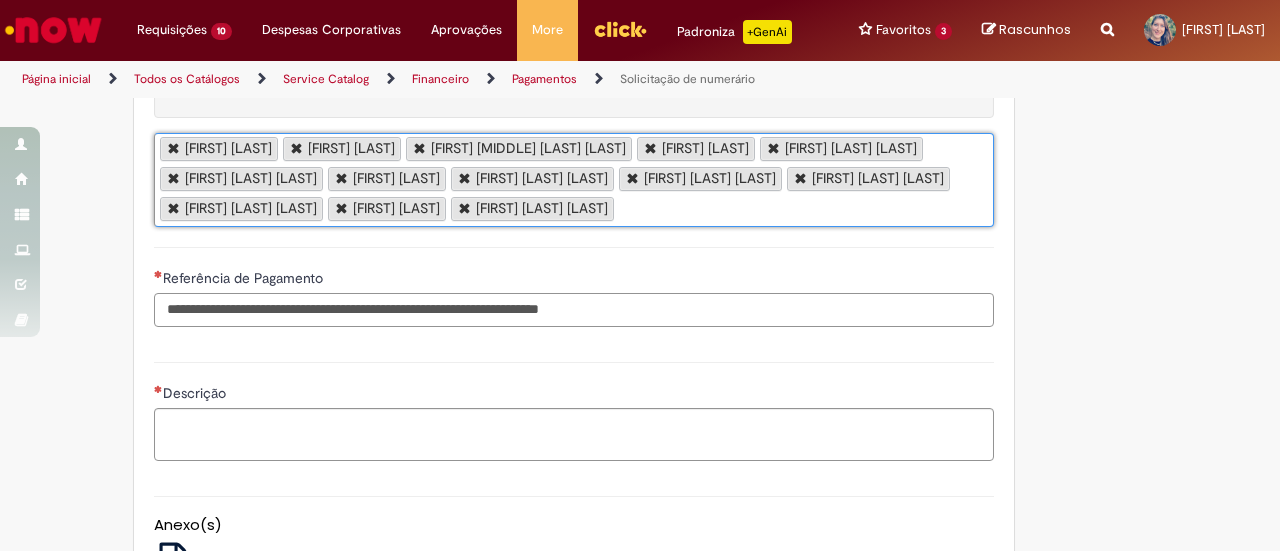 click on "Referência de Pagamento" at bounding box center [574, 310] 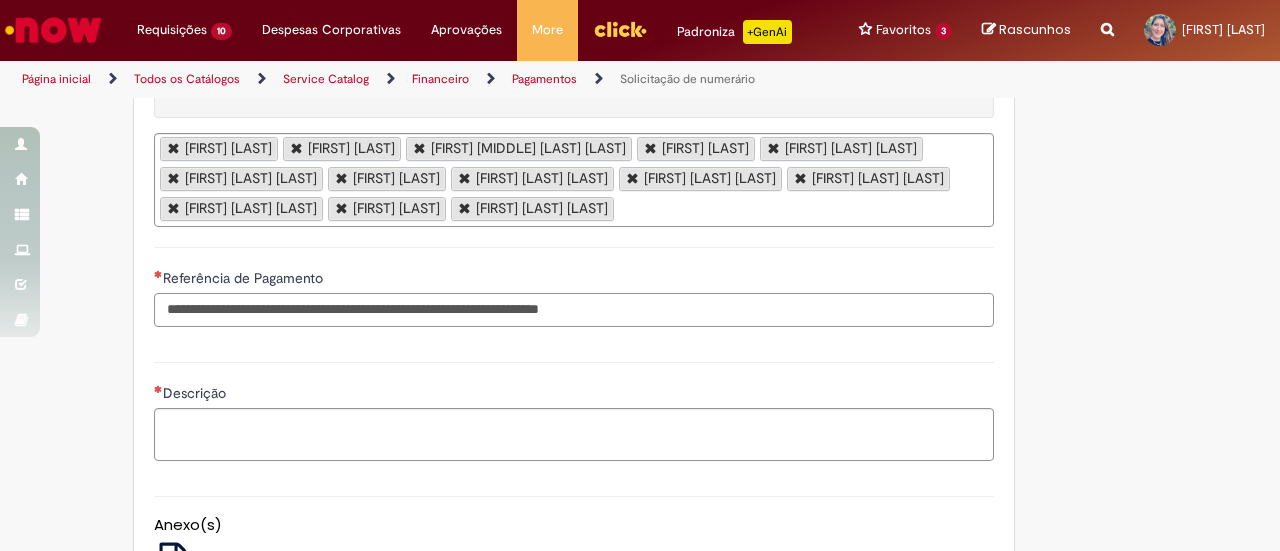 paste on "**********" 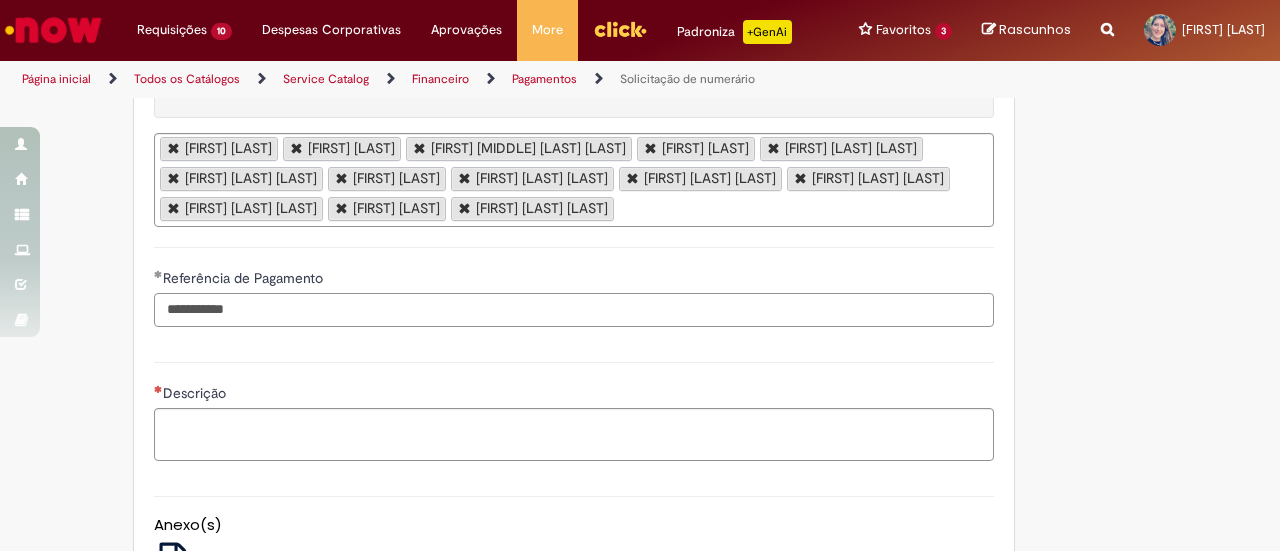 type on "**********" 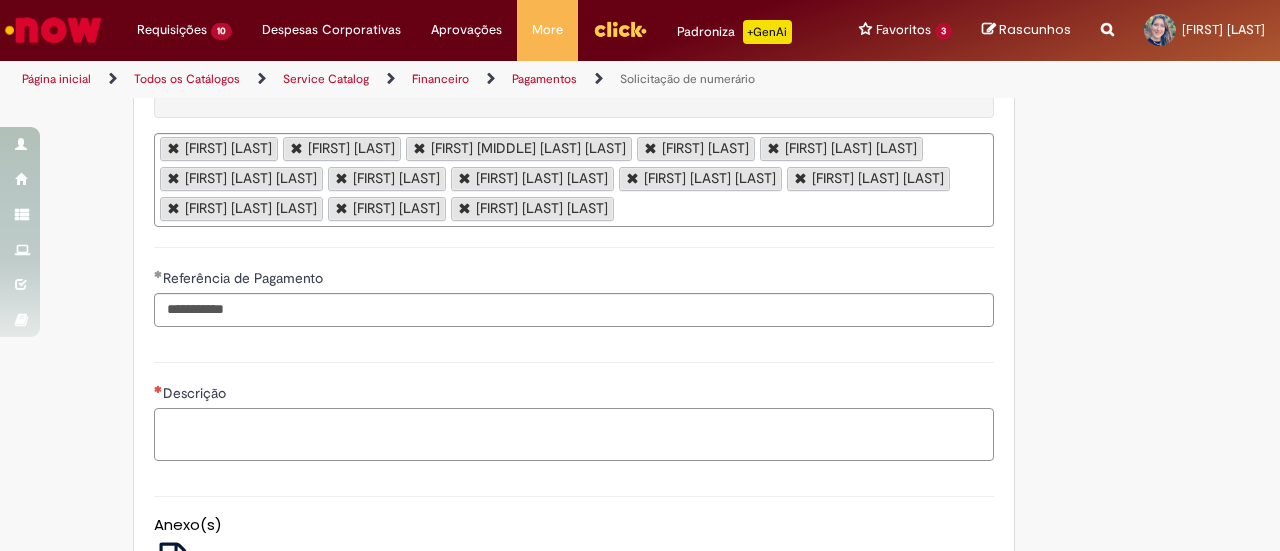click on "Descrição" at bounding box center (574, 434) 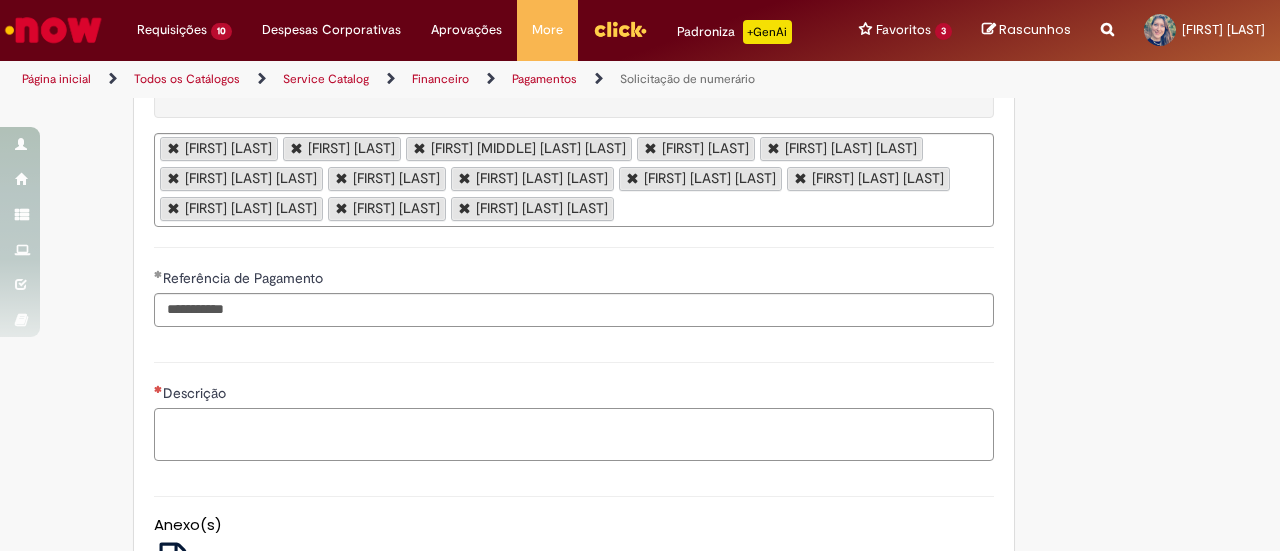 click on "Descrição" at bounding box center [574, 434] 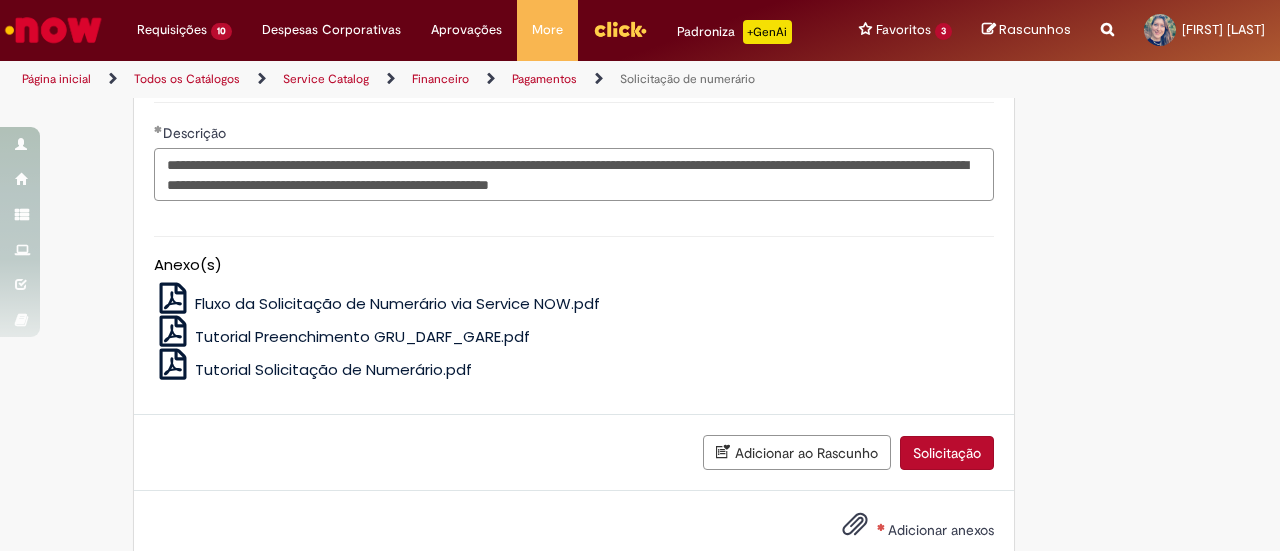 scroll, scrollTop: 4000, scrollLeft: 0, axis: vertical 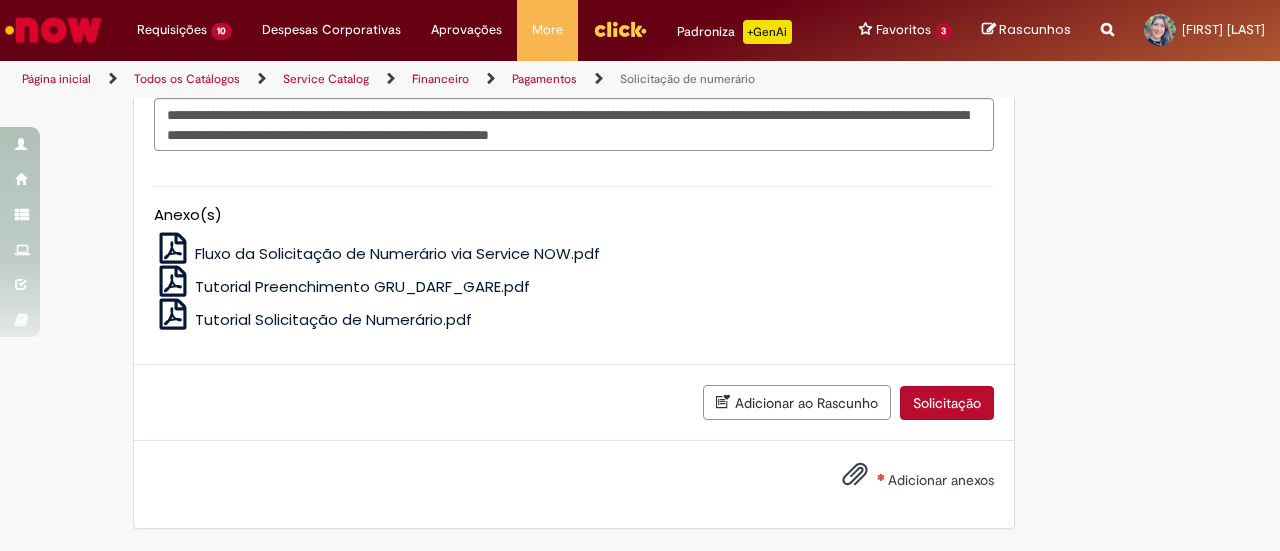 click on "Adicionar anexos" at bounding box center [941, 481] 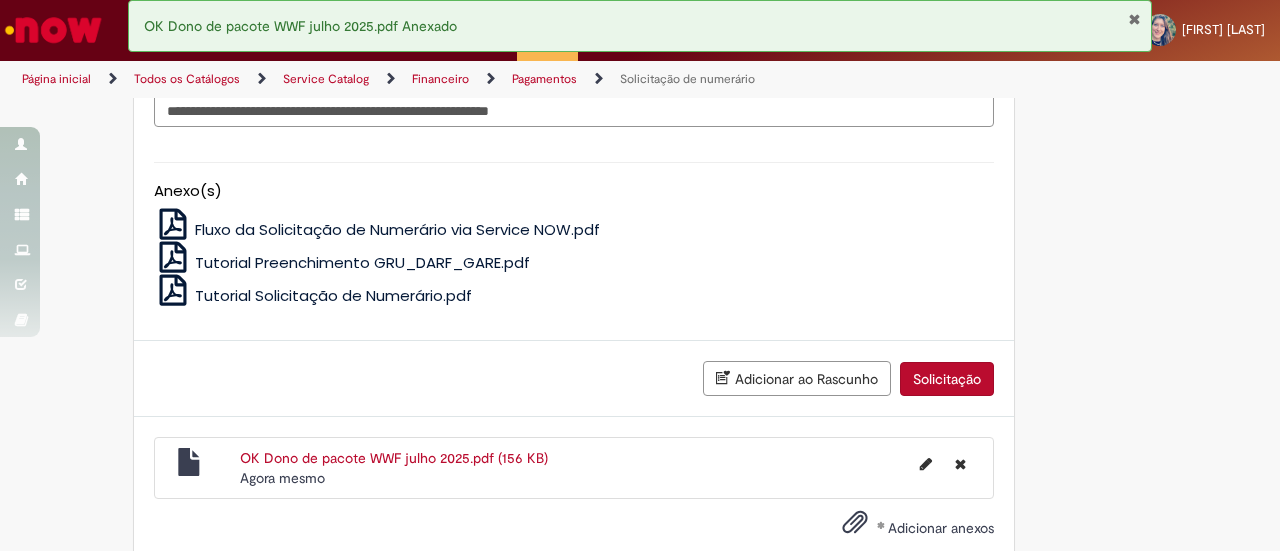 scroll, scrollTop: 4086, scrollLeft: 0, axis: vertical 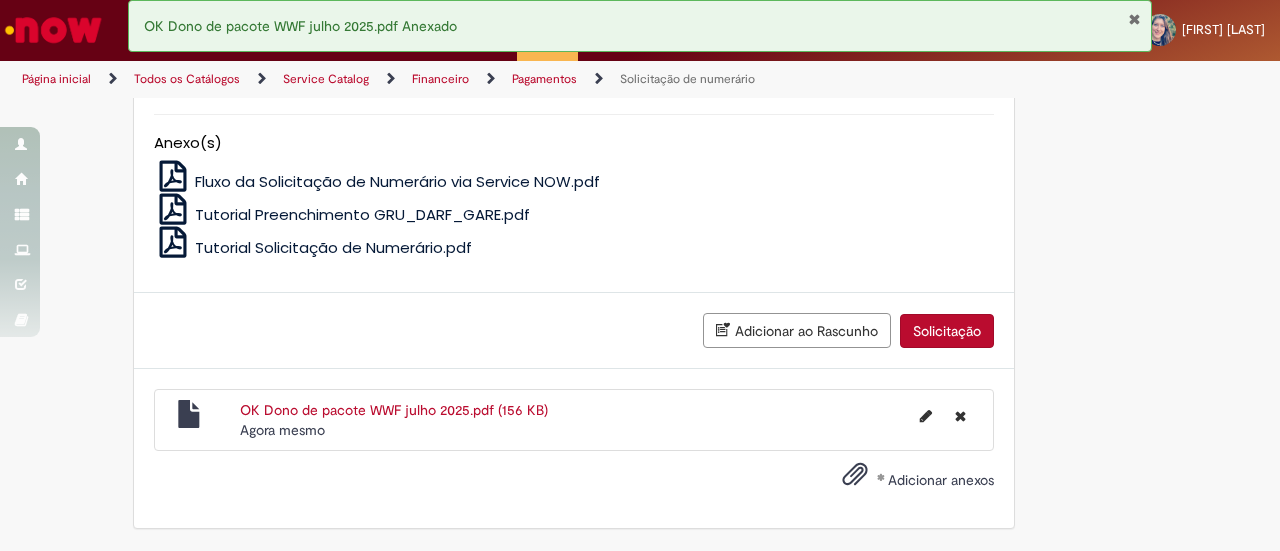 click on "Adicionar anexos" at bounding box center [903, 481] 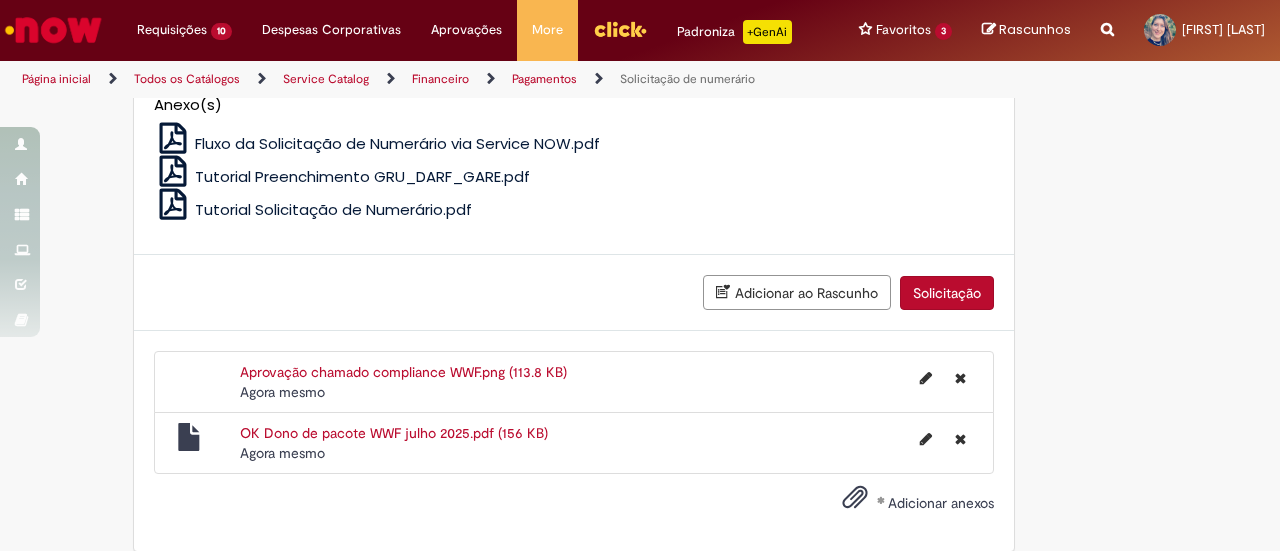 scroll, scrollTop: 4146, scrollLeft: 0, axis: vertical 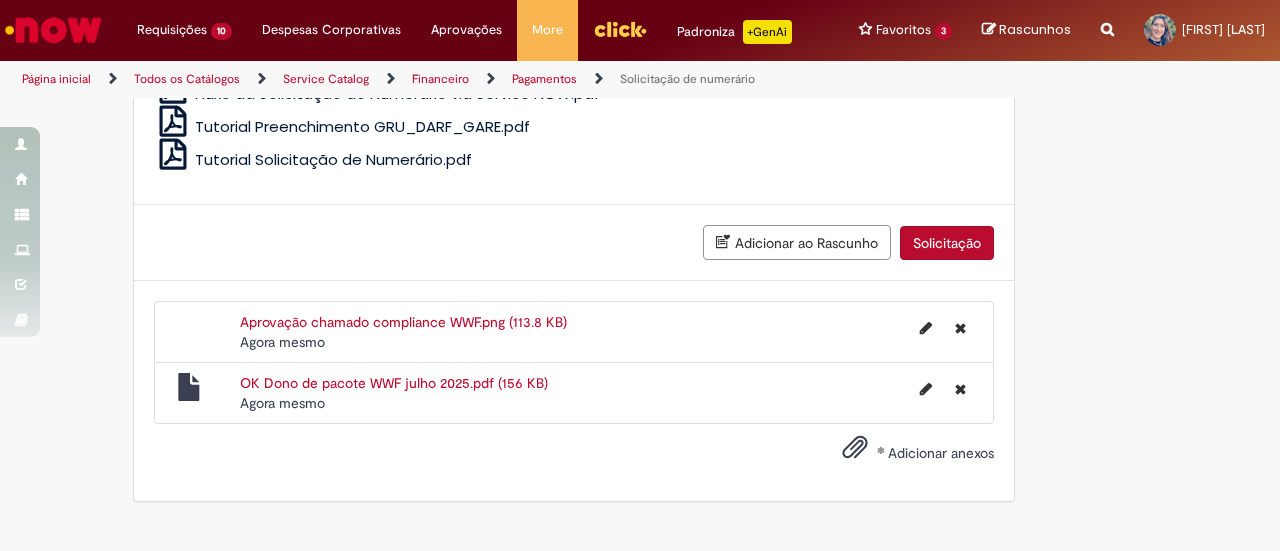 click on "Adicionar anexos" at bounding box center [903, 454] 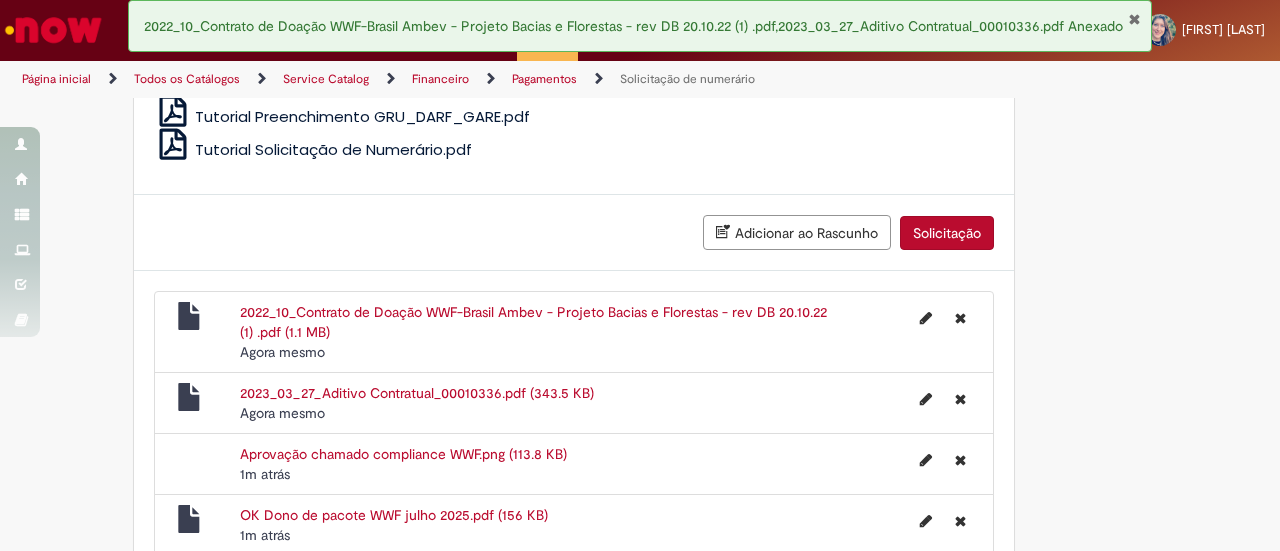 click on "2022_10_Contrato de Doação WWF-Brasil  Ambev - Projeto Bacias e Florestas - rev DB 20.10.22 (1) .pdf (1.1 MB)" at bounding box center [533, 322] 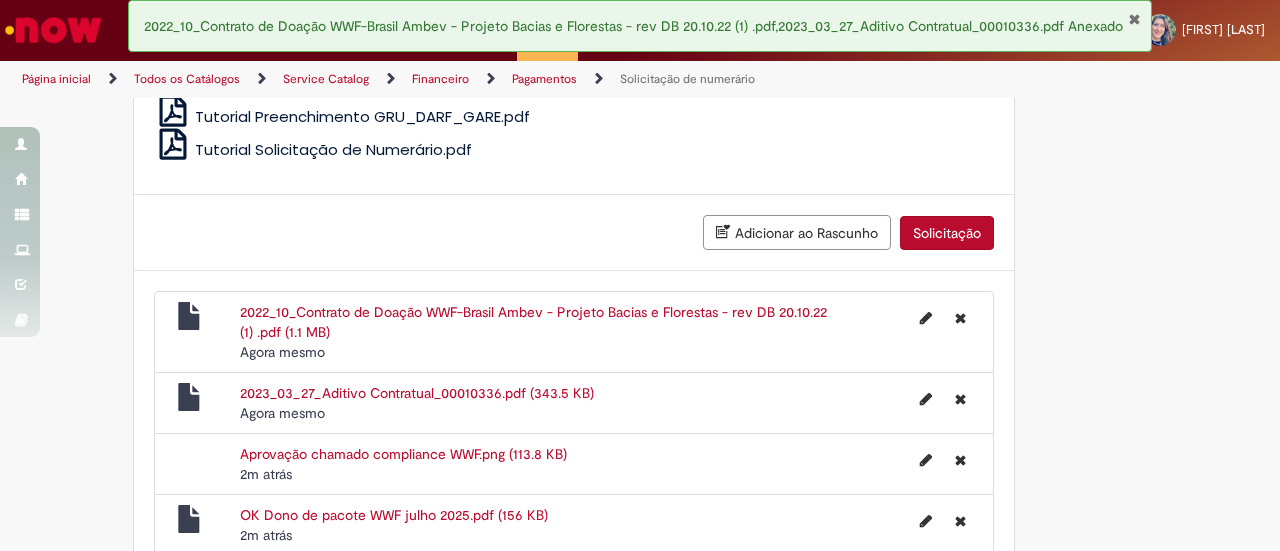 scroll, scrollTop: 4287, scrollLeft: 0, axis: vertical 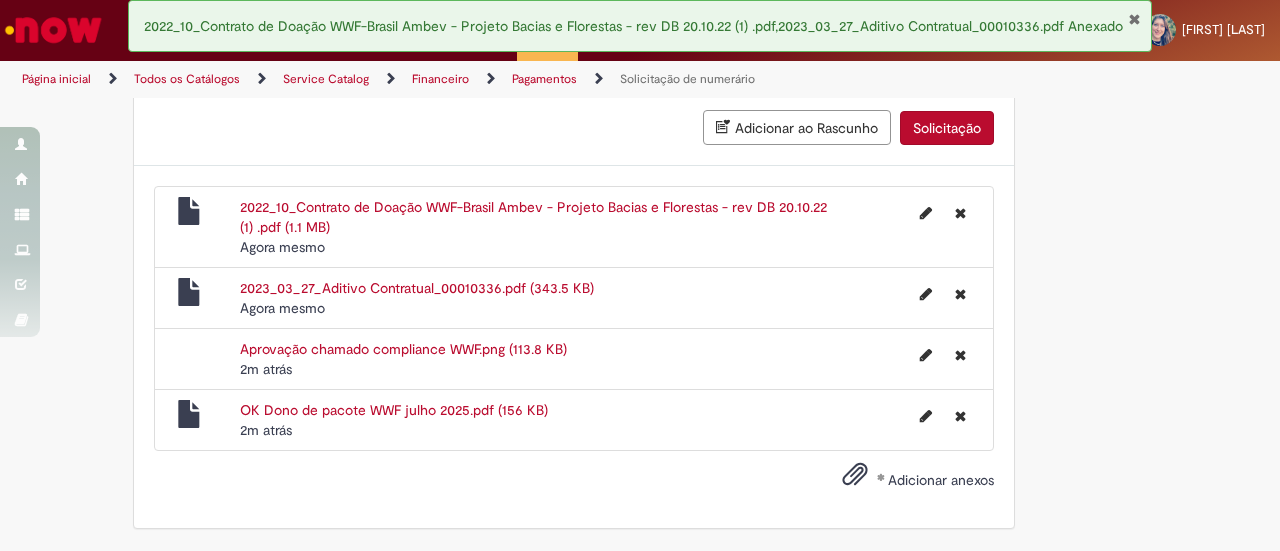 click on "2023_03_27_Aditivo Contratual_00010336.pdf (343.5 KB)" at bounding box center (417, 288) 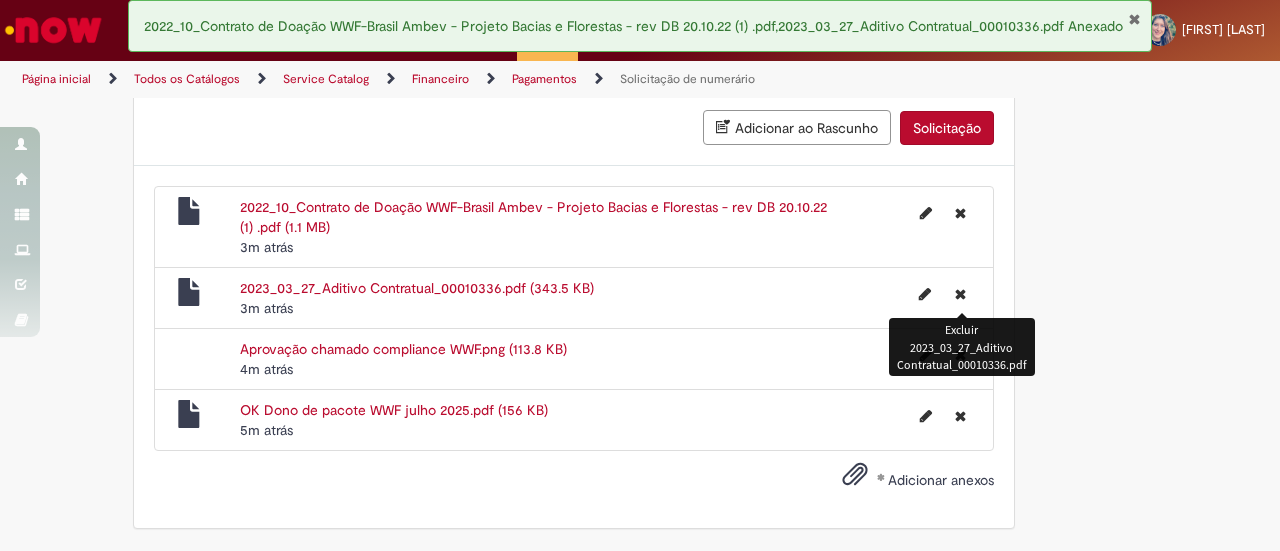 click at bounding box center (960, 294) 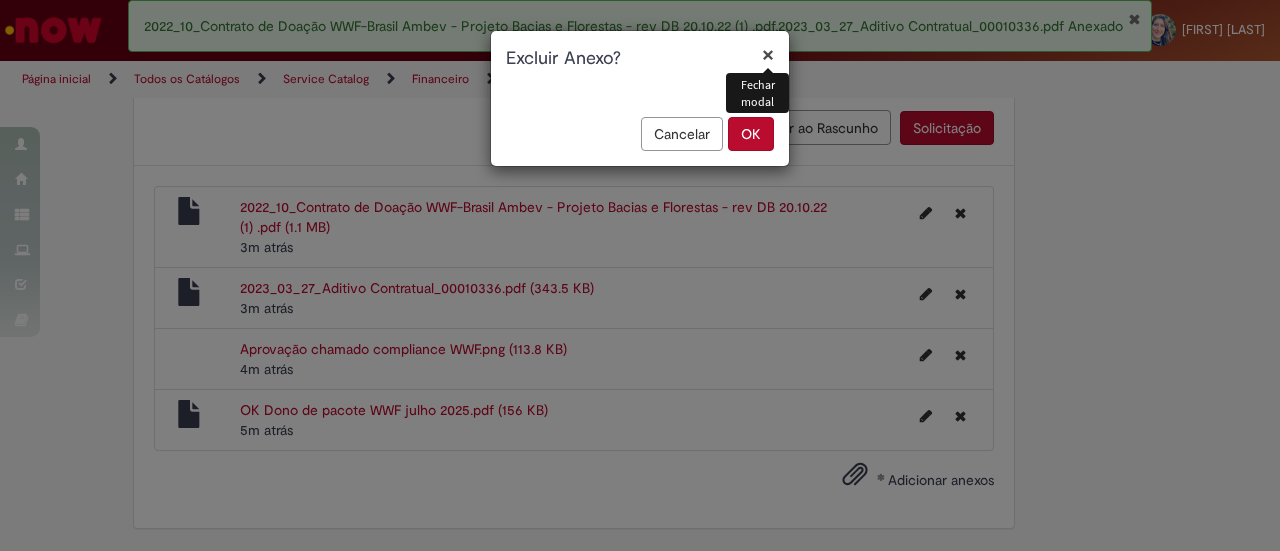 click on "OK" at bounding box center (751, 134) 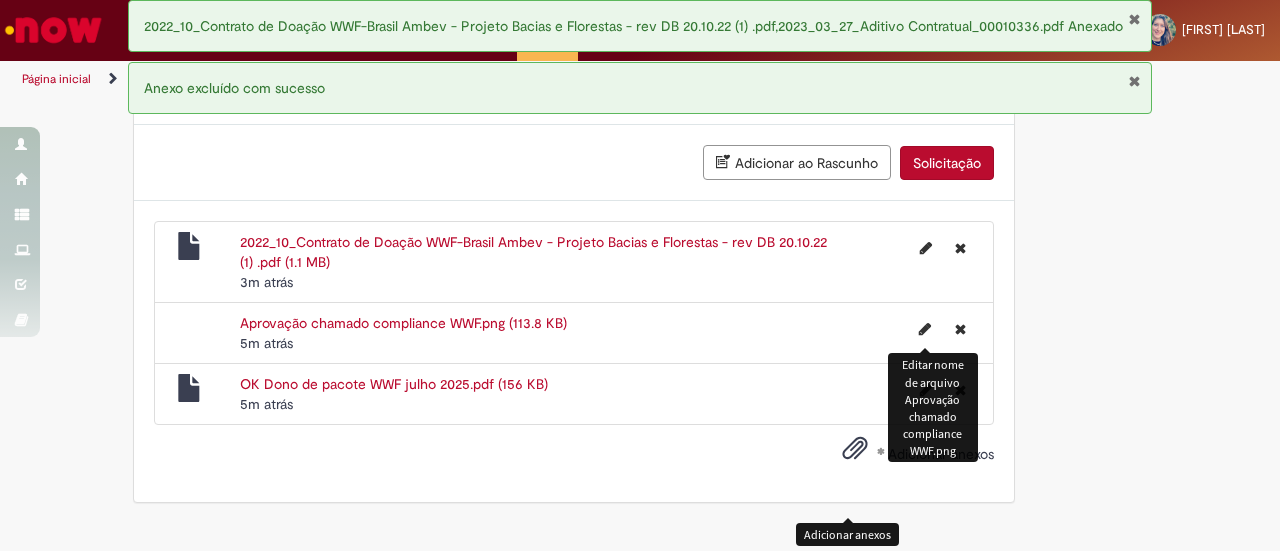scroll, scrollTop: 3894, scrollLeft: 0, axis: vertical 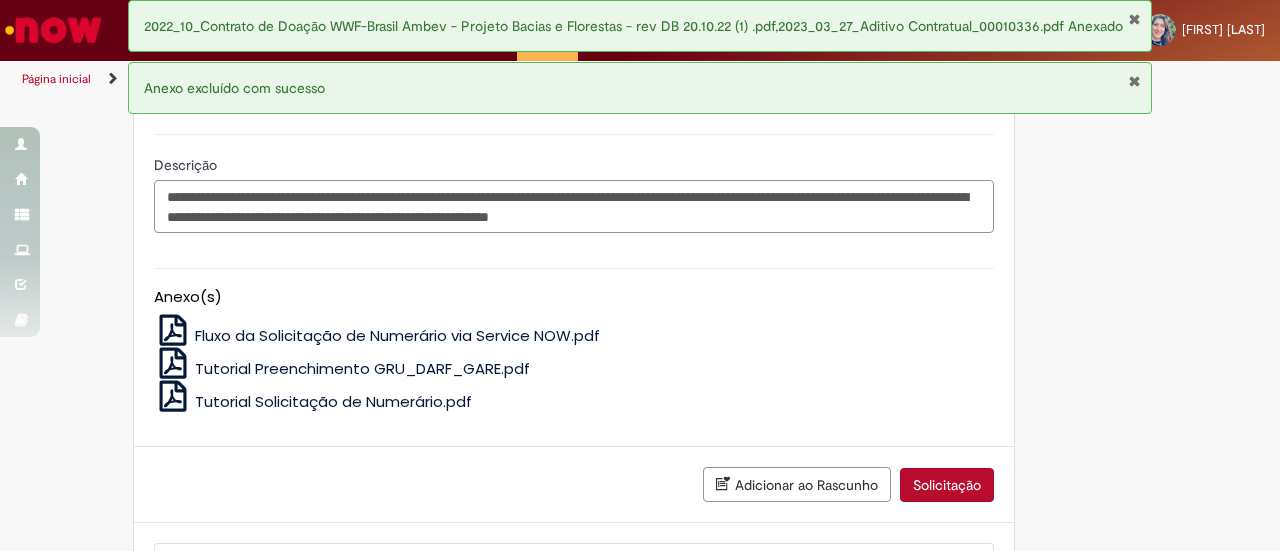 click on "**********" at bounding box center [574, 206] 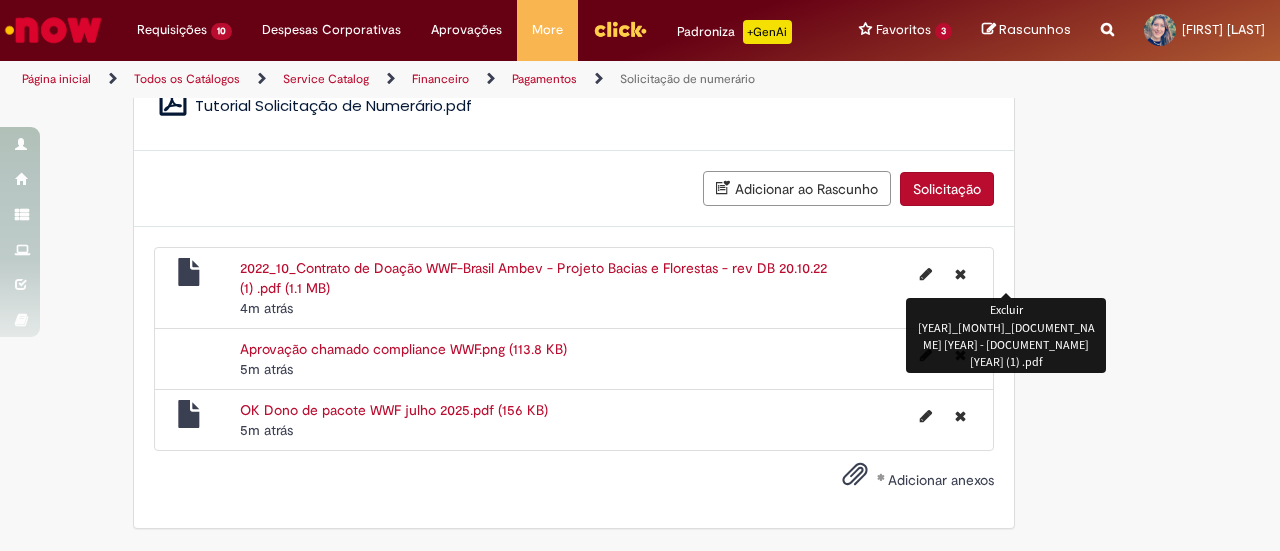 scroll, scrollTop: 4267, scrollLeft: 0, axis: vertical 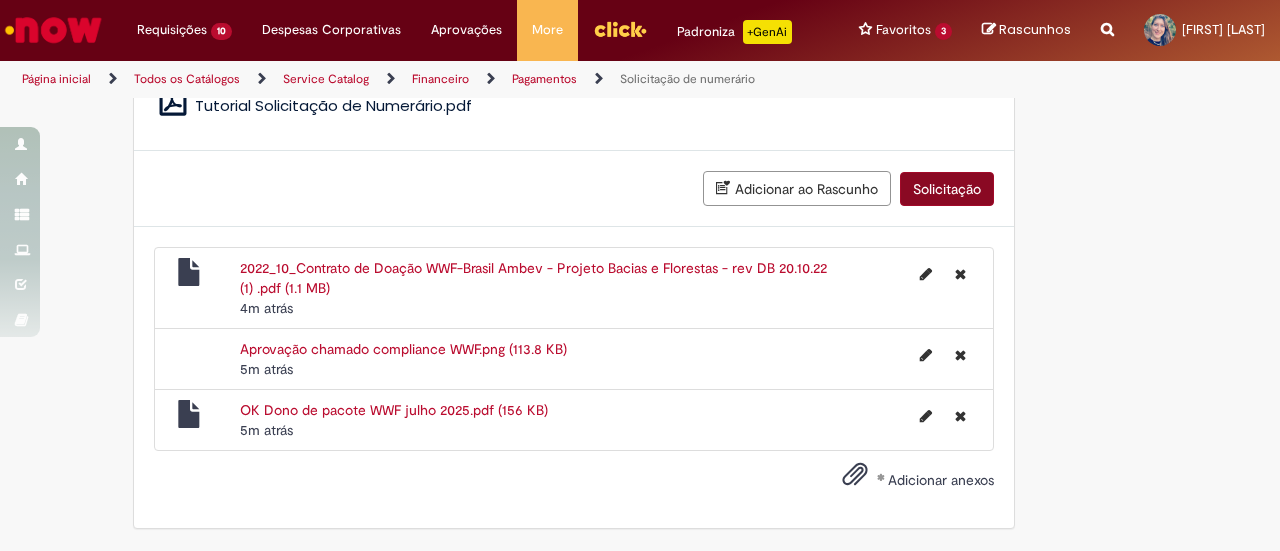 type on "**********" 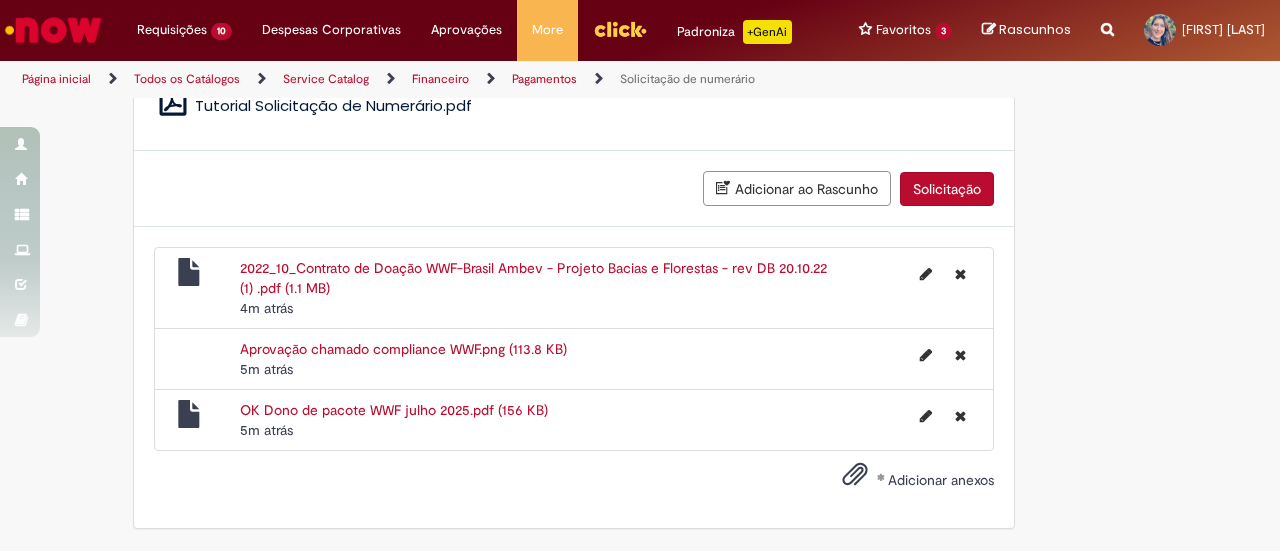 click on "Solicitação" at bounding box center [947, 189] 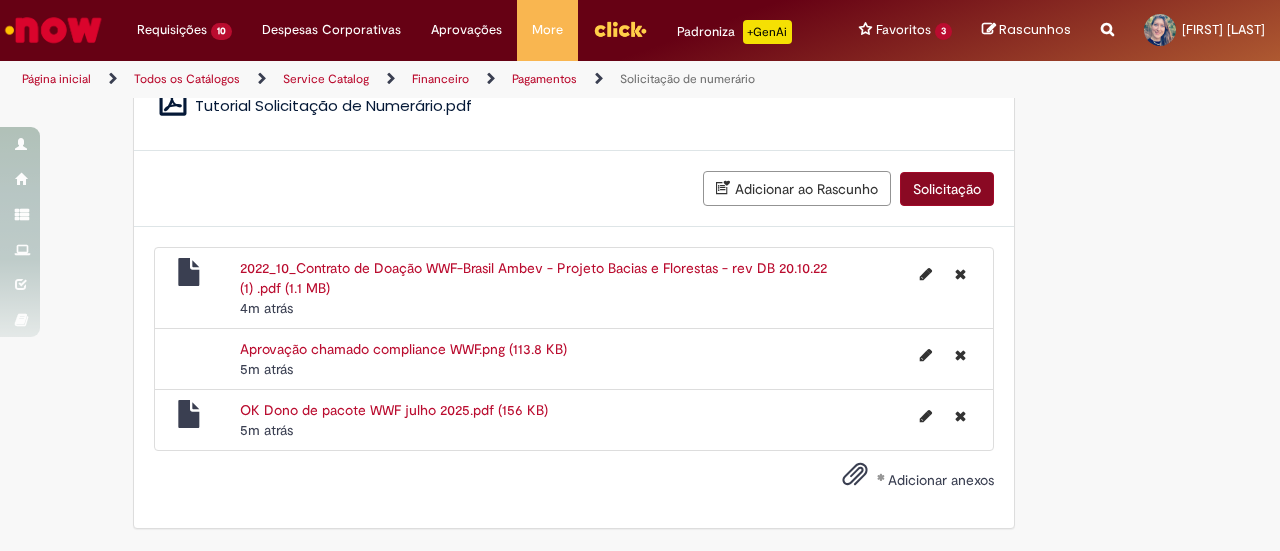 scroll, scrollTop: 2633, scrollLeft: 0, axis: vertical 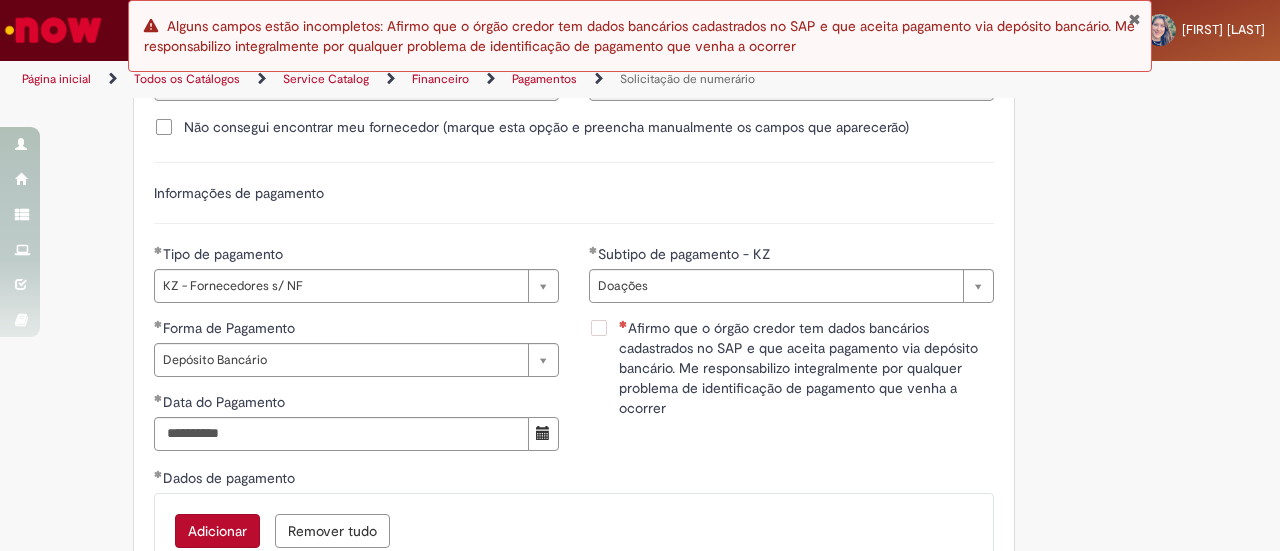 click on "Afirmo que o órgão credor tem dados bancários cadastrados no SAP e que aceita pagamento via depósito bancário. Me responsabilizo integralmente por qualquer problema de identificação de pagamento que venha a ocorrer" at bounding box center [806, 368] 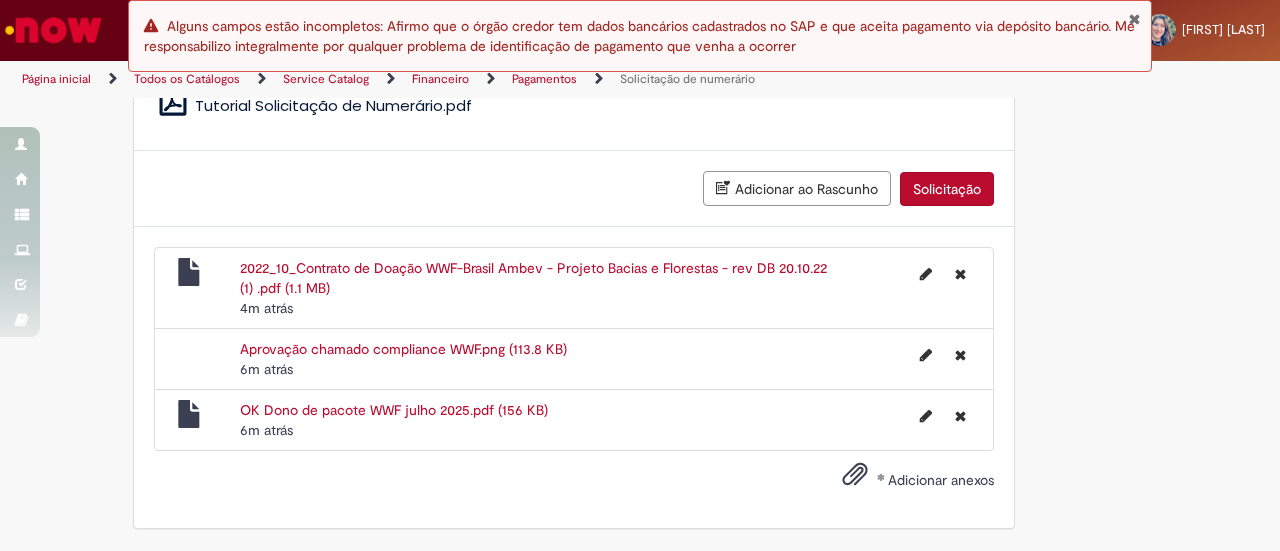 click on "Solicitação" at bounding box center (947, 189) 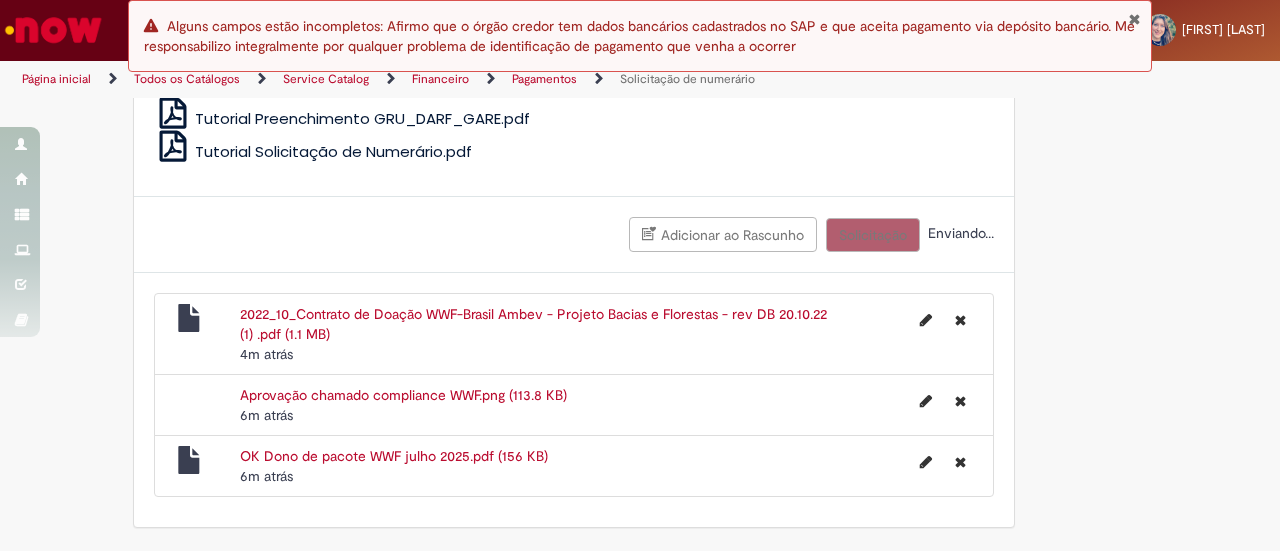 scroll, scrollTop: 4222, scrollLeft: 0, axis: vertical 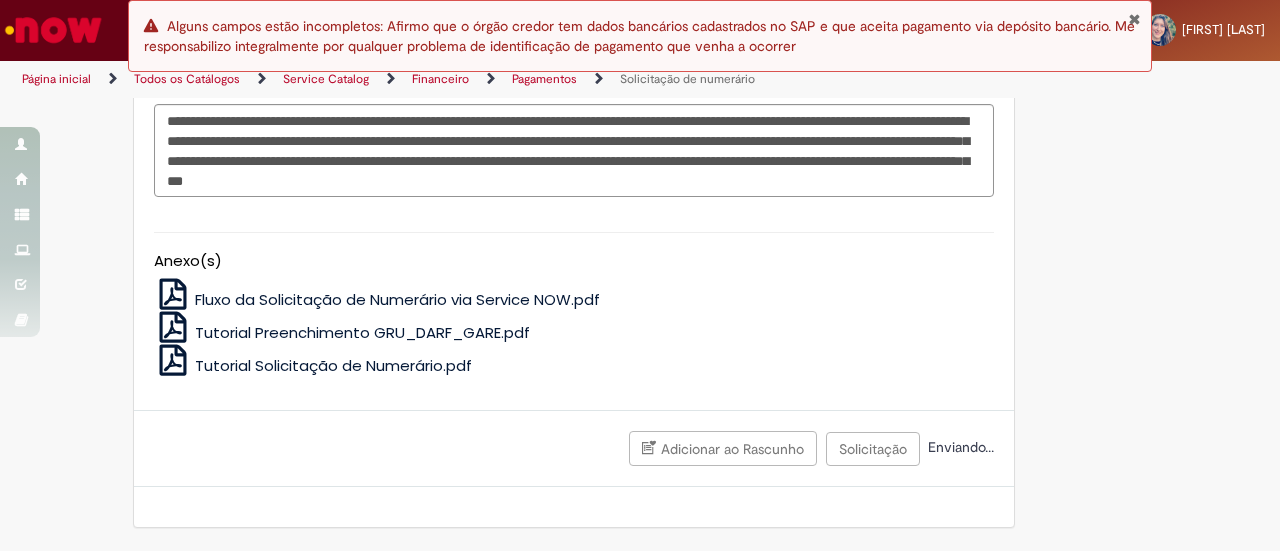 click at bounding box center (1134, 19) 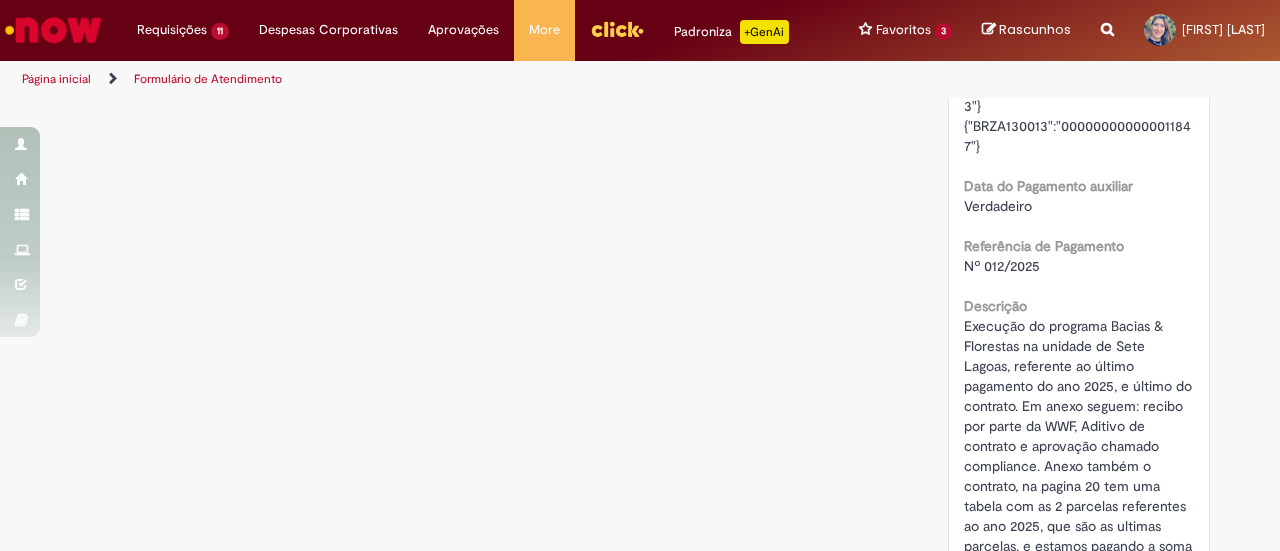 scroll, scrollTop: 0, scrollLeft: 0, axis: both 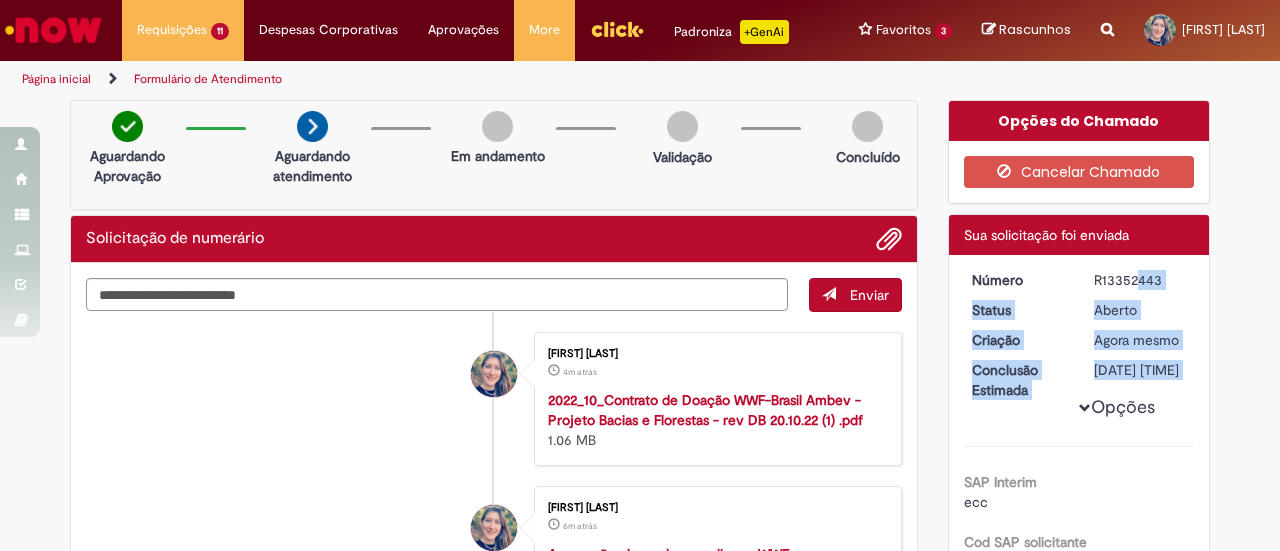 drag, startPoint x: 1084, startPoint y: 274, endPoint x: 1279, endPoint y: 274, distance: 195 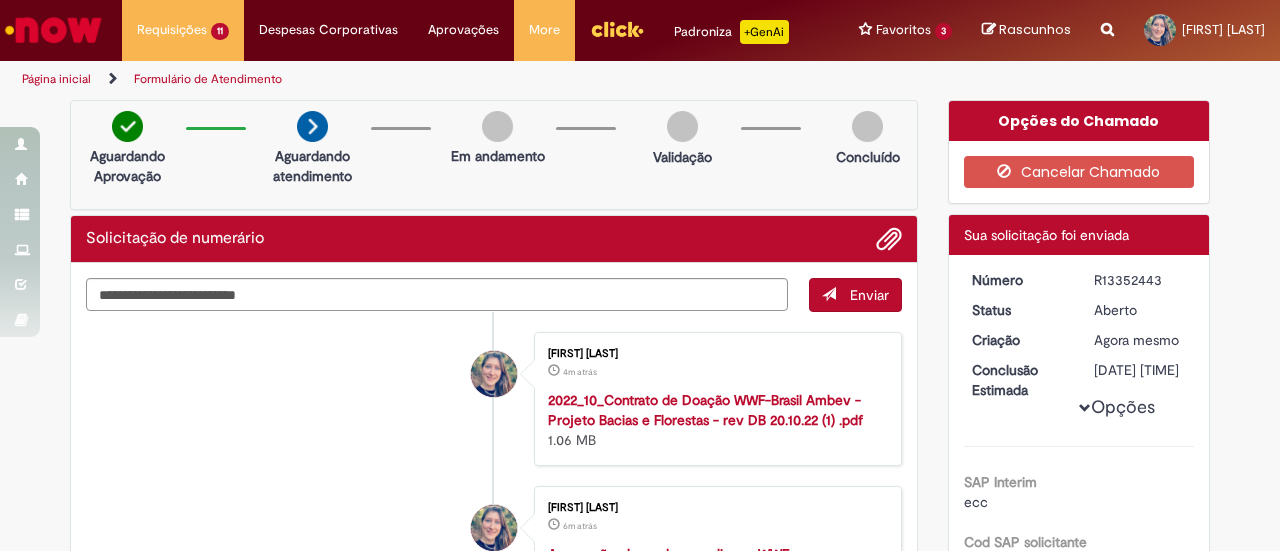 drag, startPoint x: 1086, startPoint y: 277, endPoint x: 1156, endPoint y: 276, distance: 70.00714 